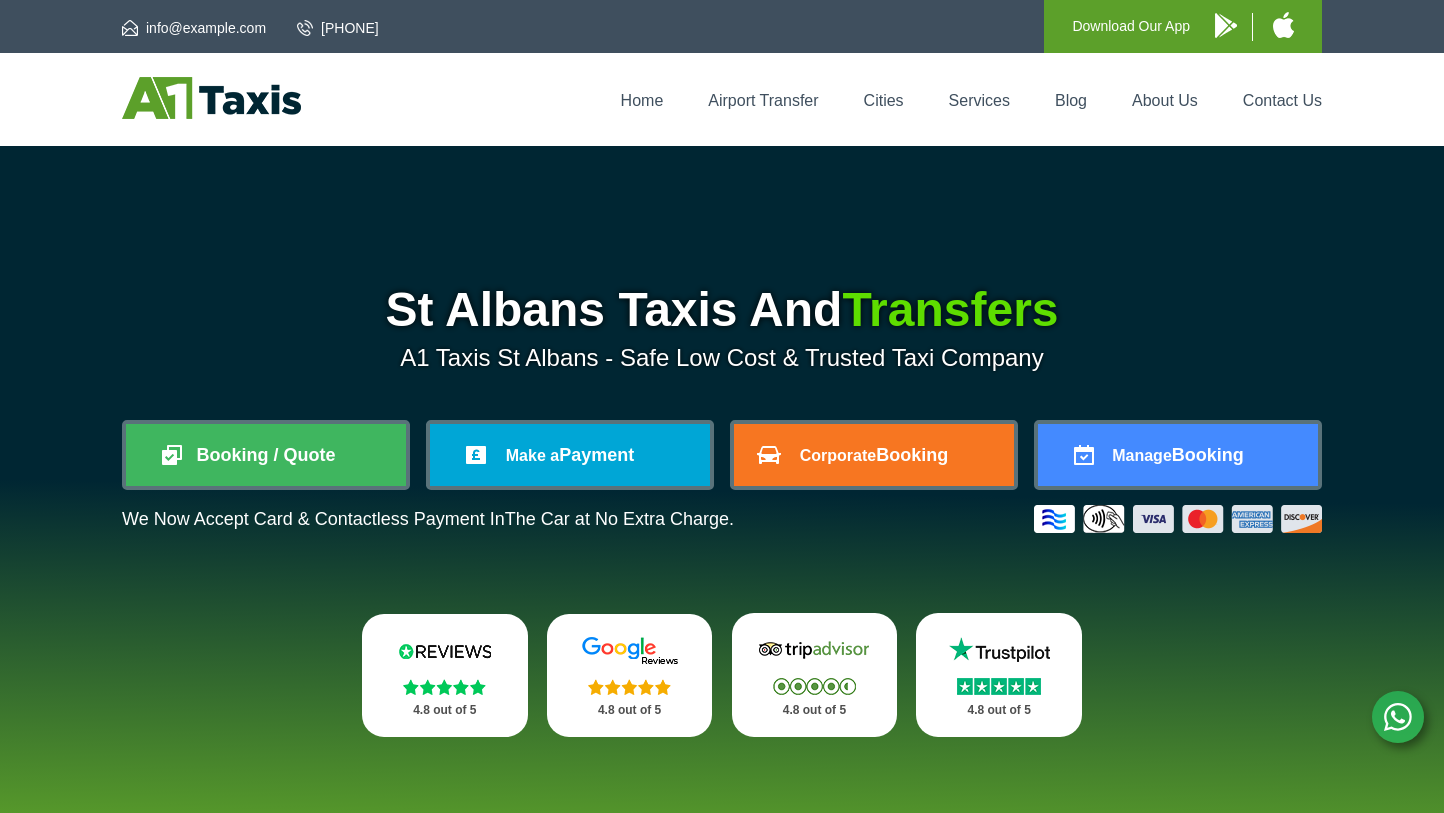 scroll, scrollTop: 0, scrollLeft: 0, axis: both 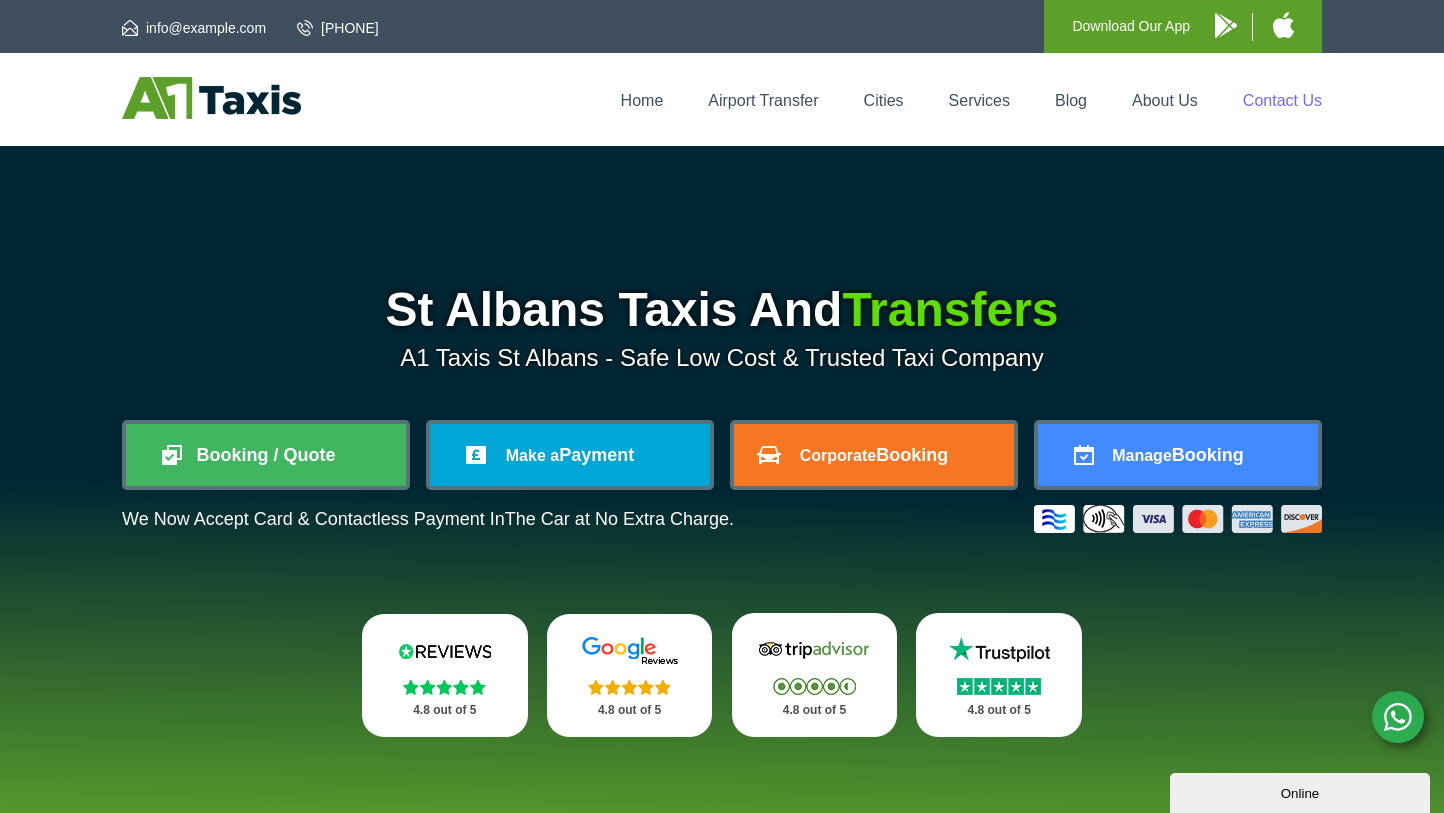 click on "Contact Us" at bounding box center (1282, 100) 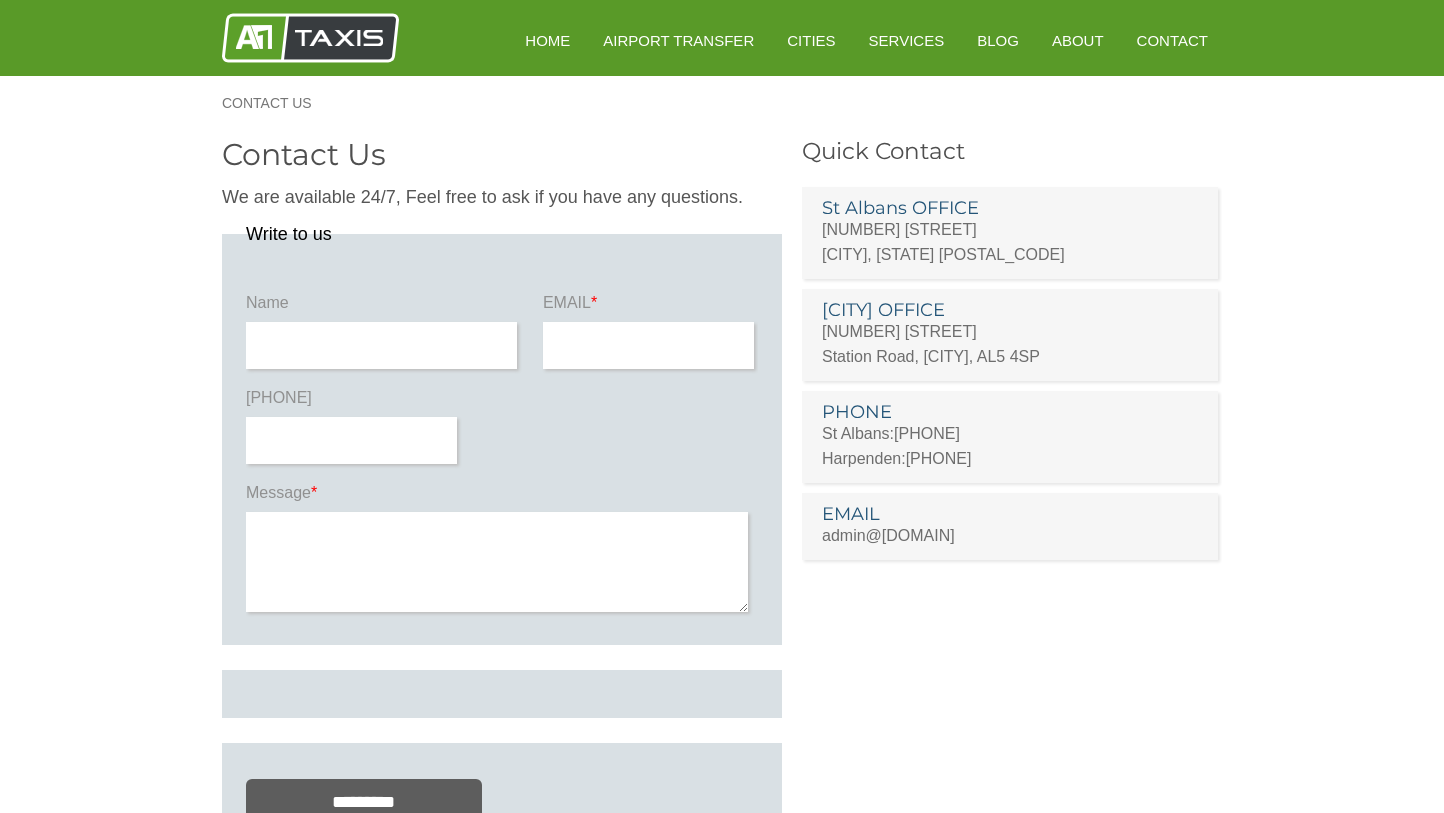 scroll, scrollTop: 0, scrollLeft: 0, axis: both 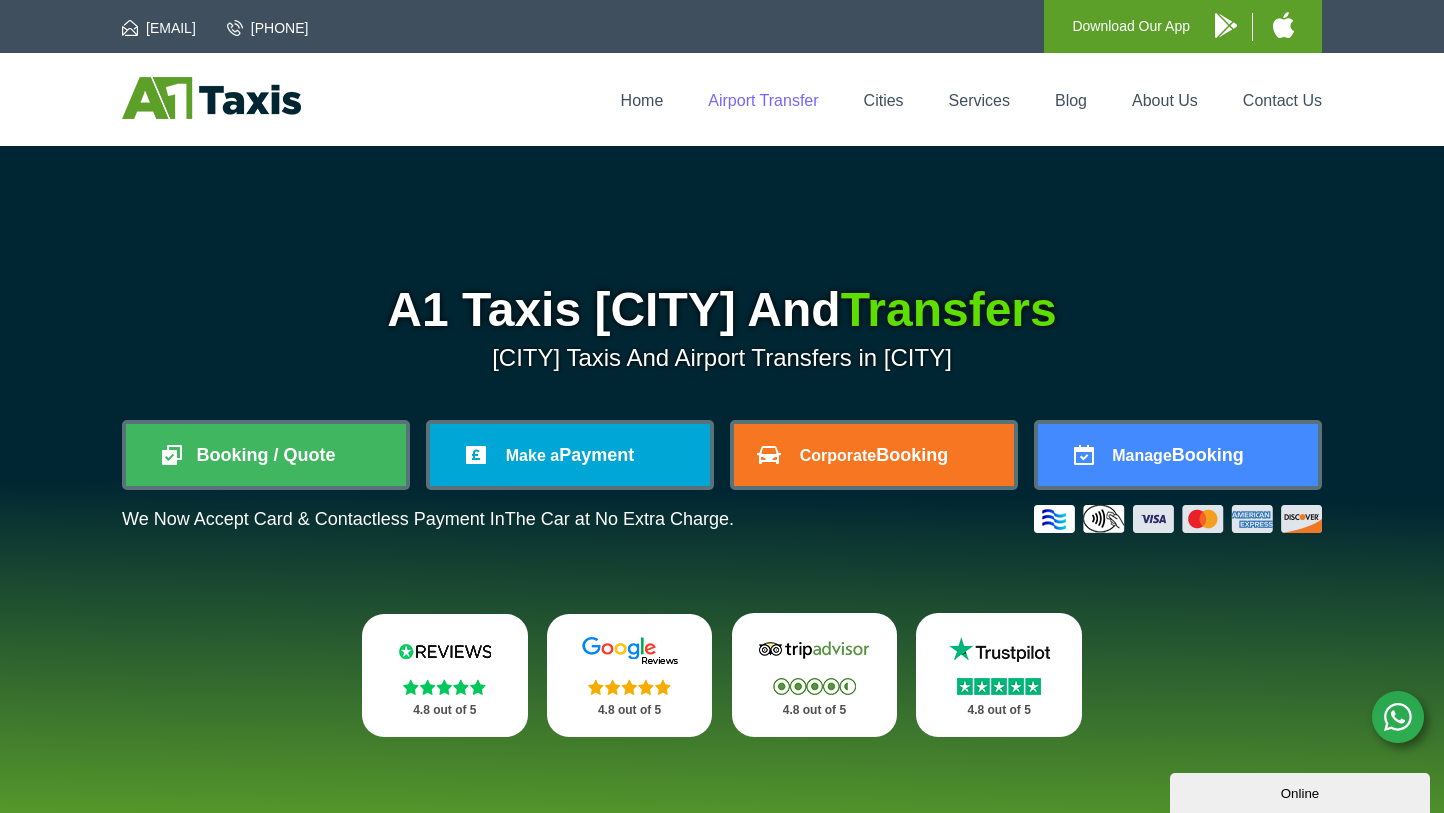 click on "Airport Transfer" at bounding box center (763, 100) 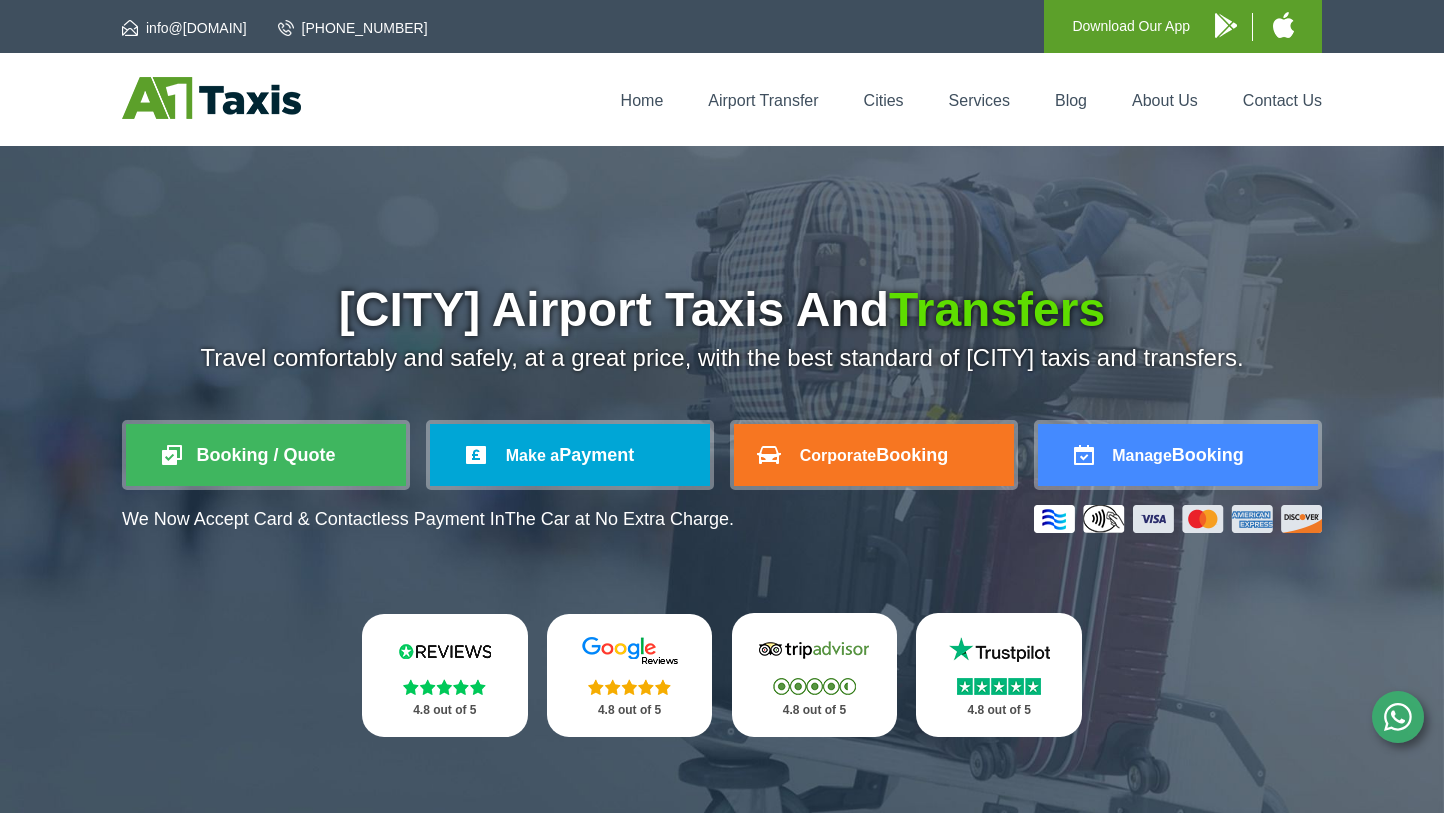 scroll, scrollTop: 0, scrollLeft: 0, axis: both 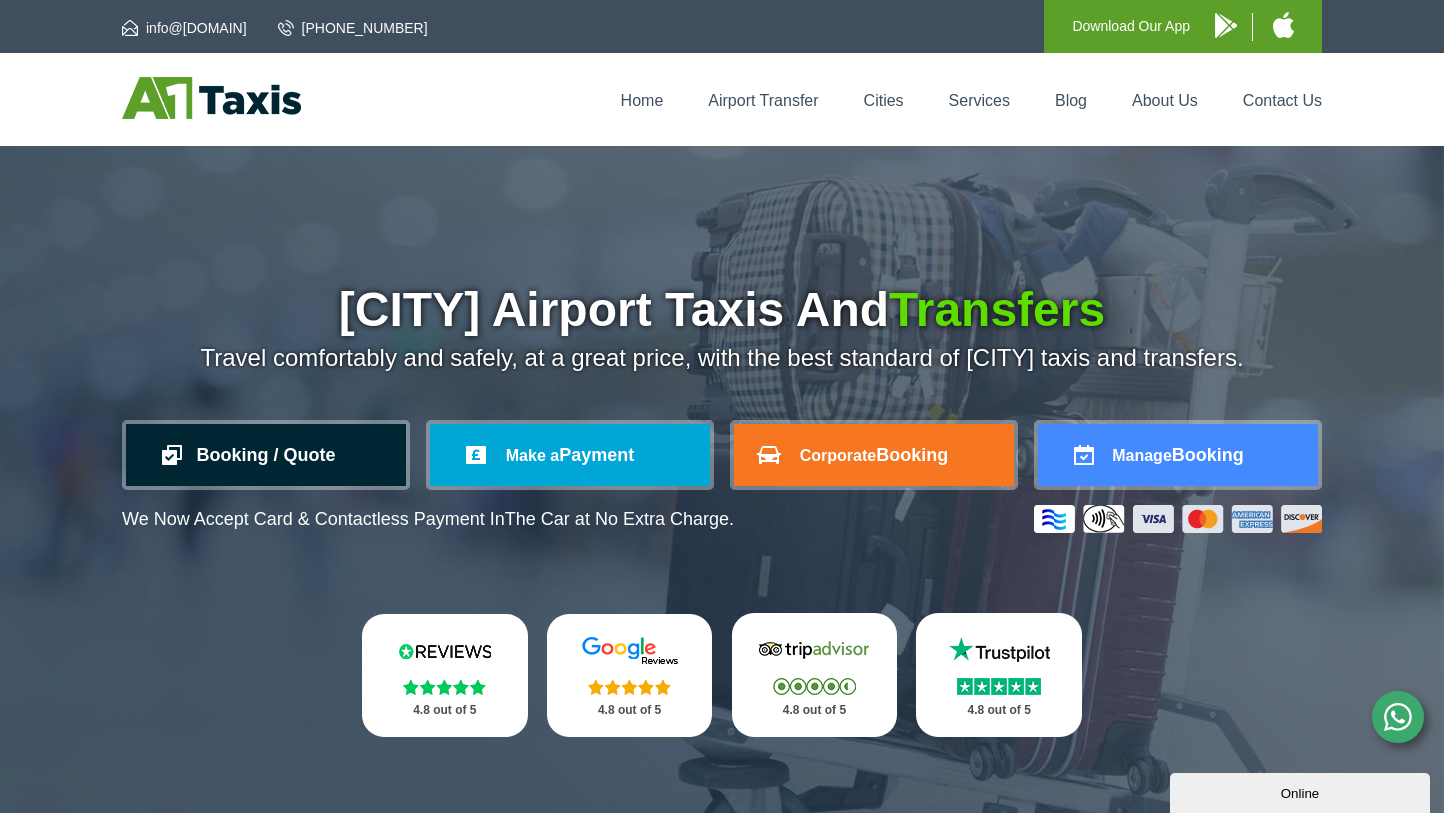 click on "Booking / Quote" at bounding box center [266, 455] 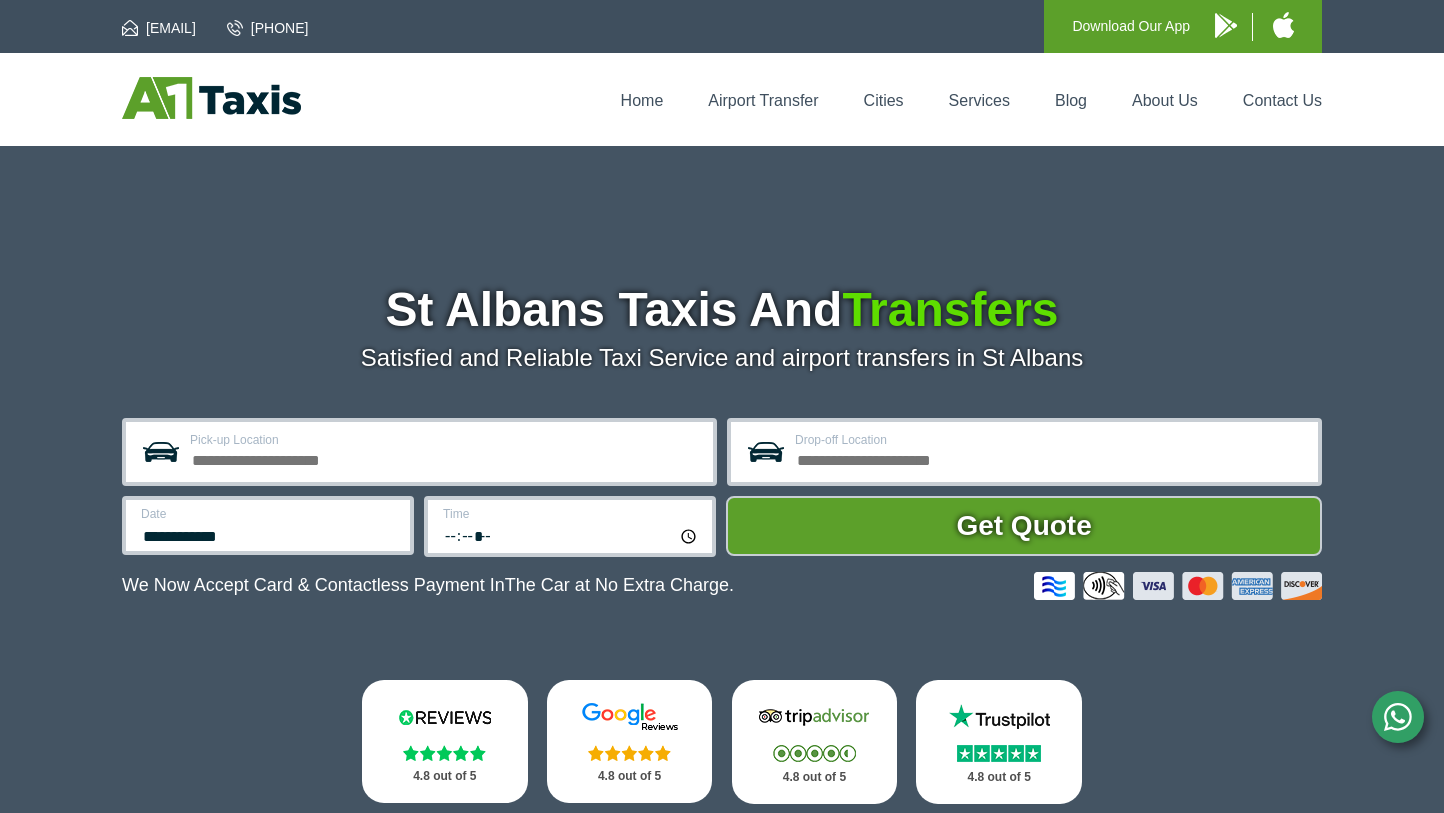 scroll, scrollTop: 0, scrollLeft: 0, axis: both 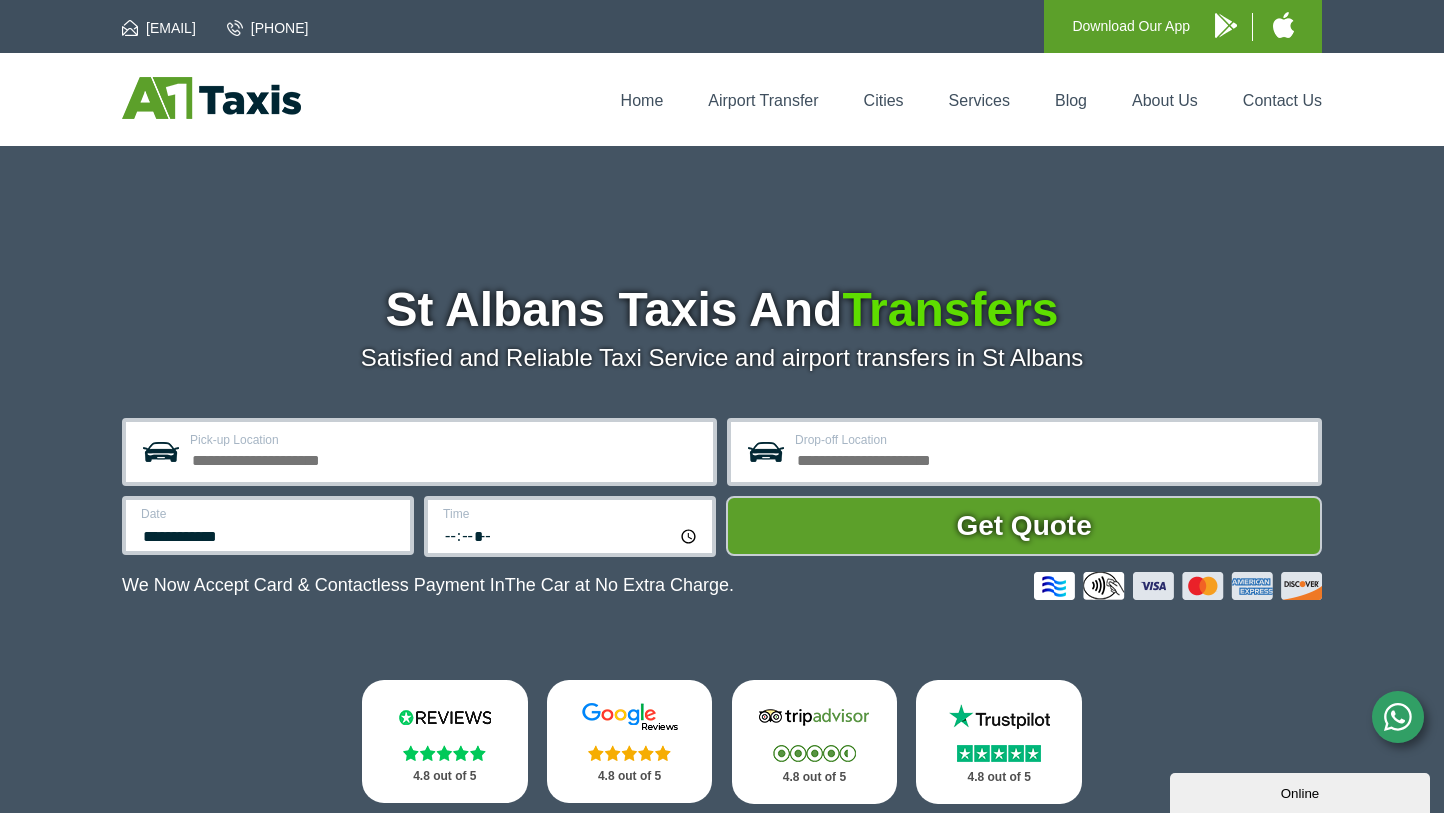click on "Pick-up Location" at bounding box center [445, 458] 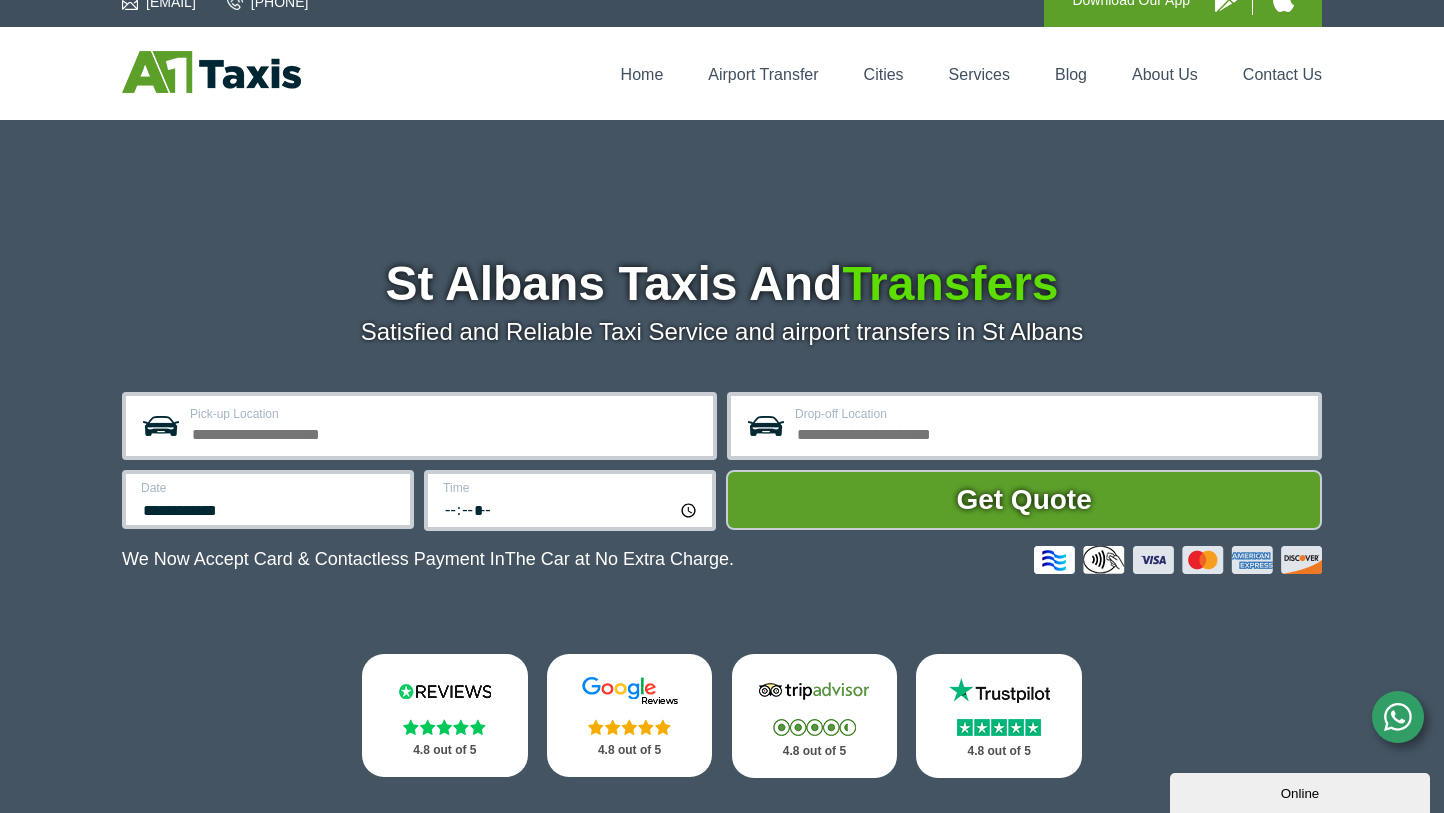 scroll, scrollTop: 46, scrollLeft: 0, axis: vertical 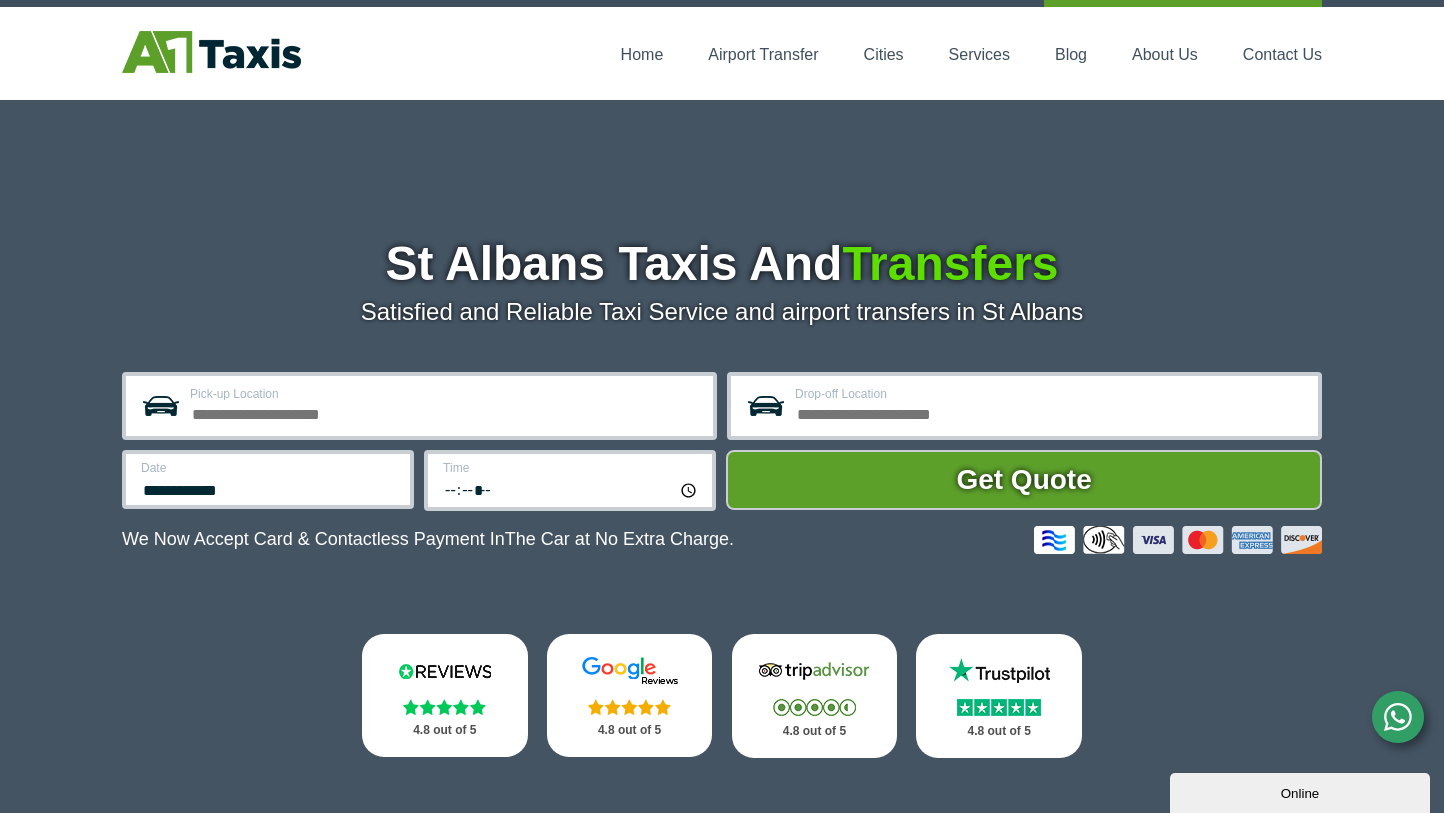 paste on "**********" 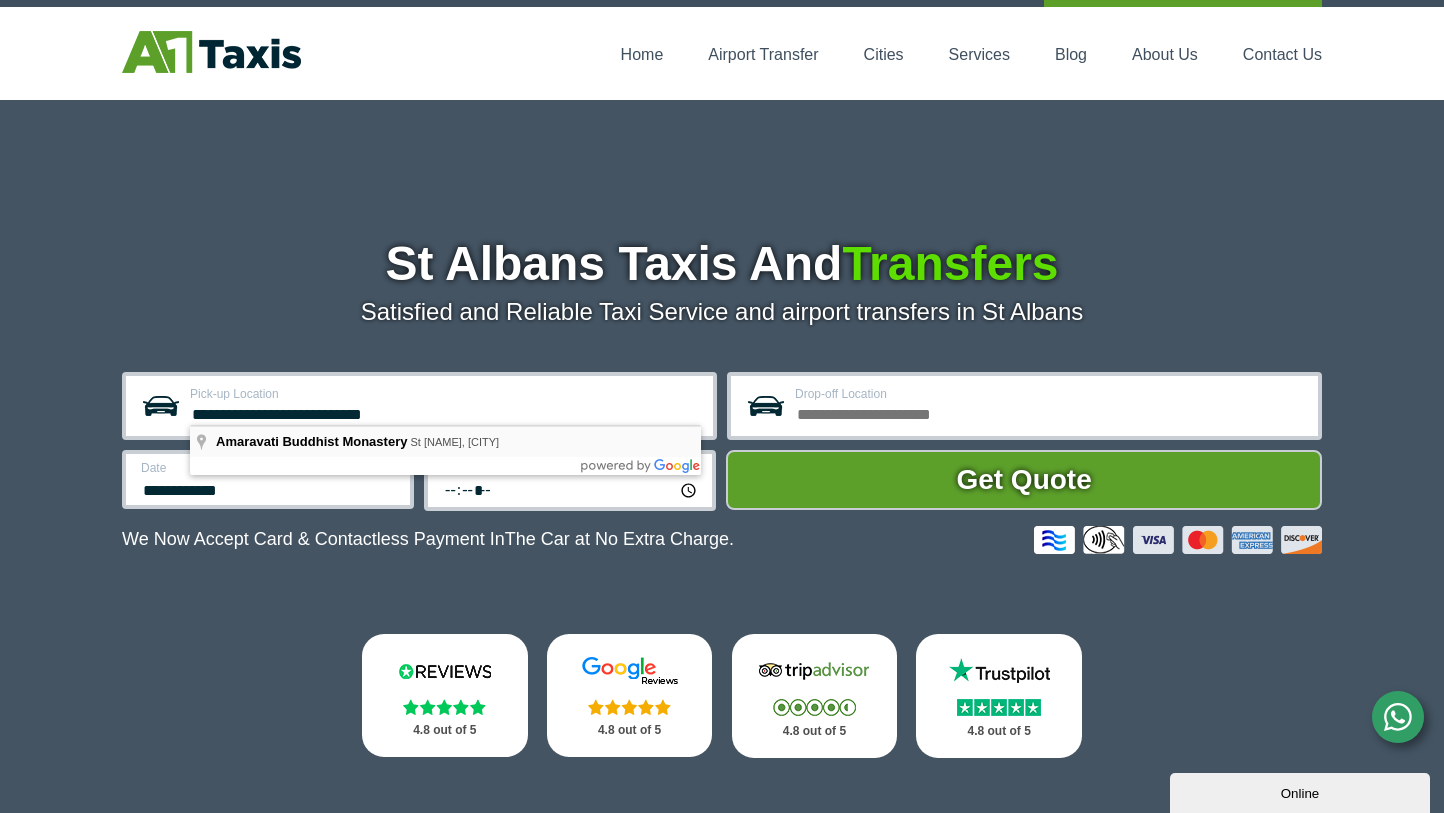 type on "**********" 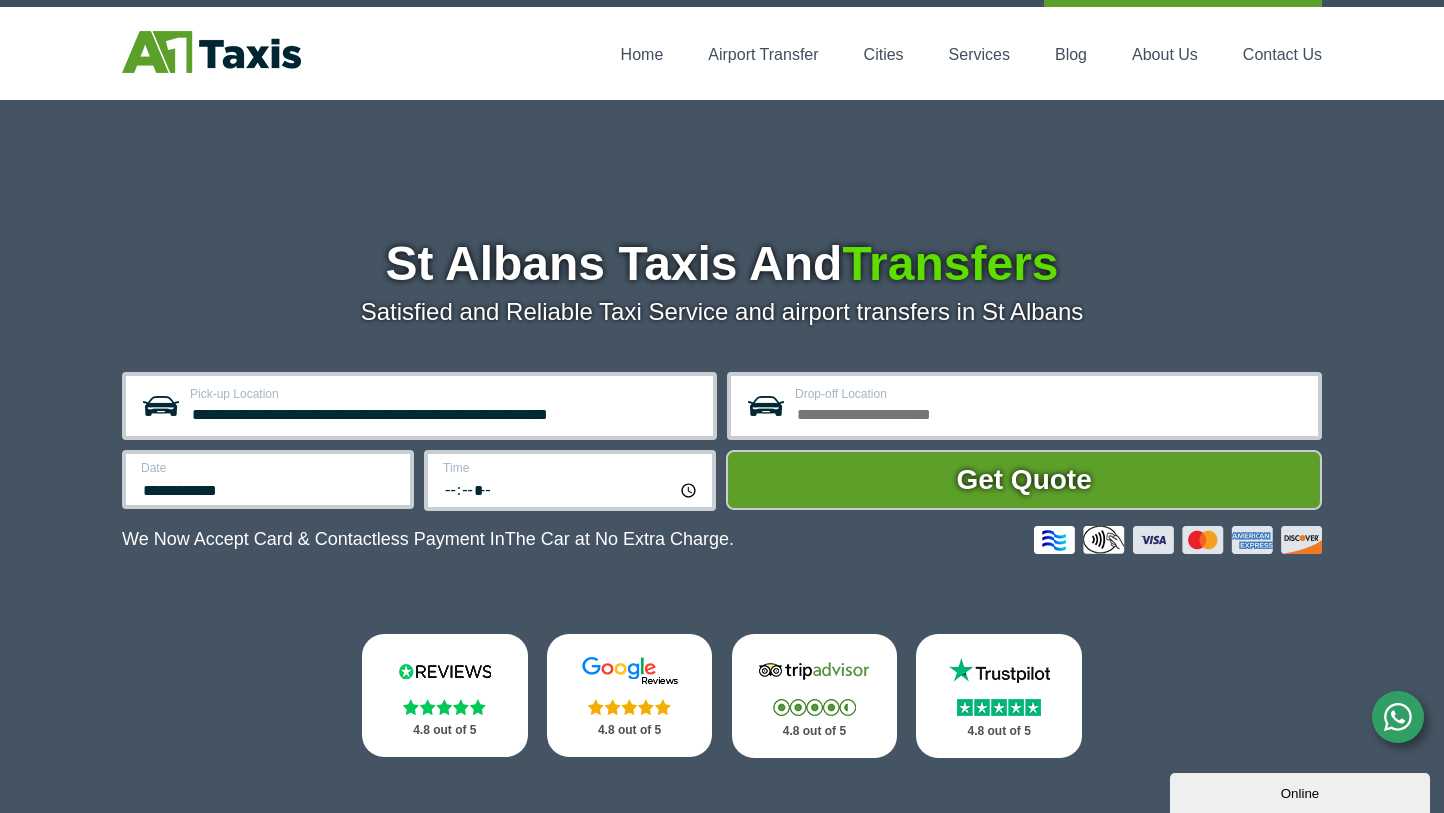 click on "**********" at bounding box center [419, 406] 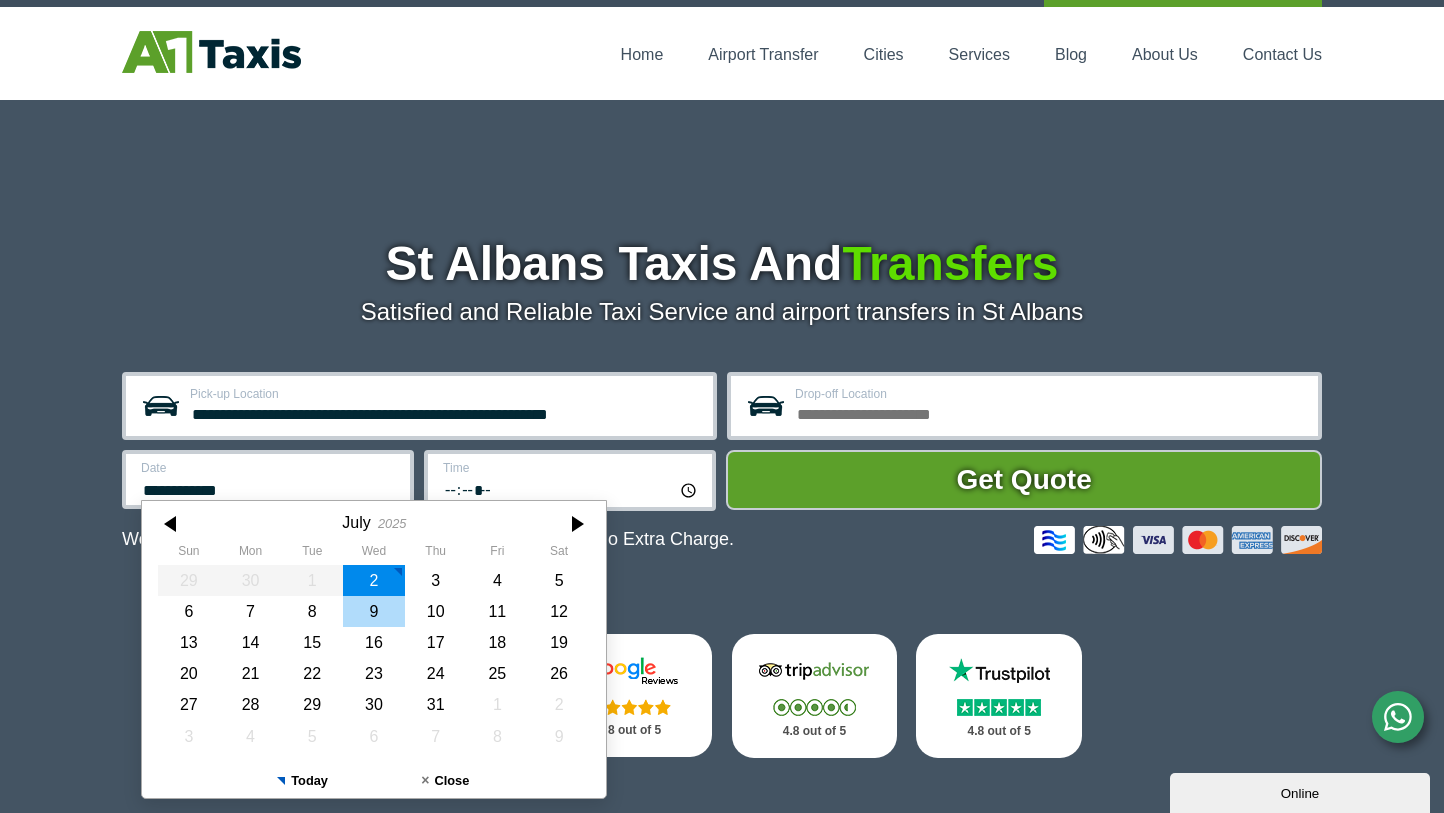 click on "[NUMBER]" at bounding box center (374, 611) 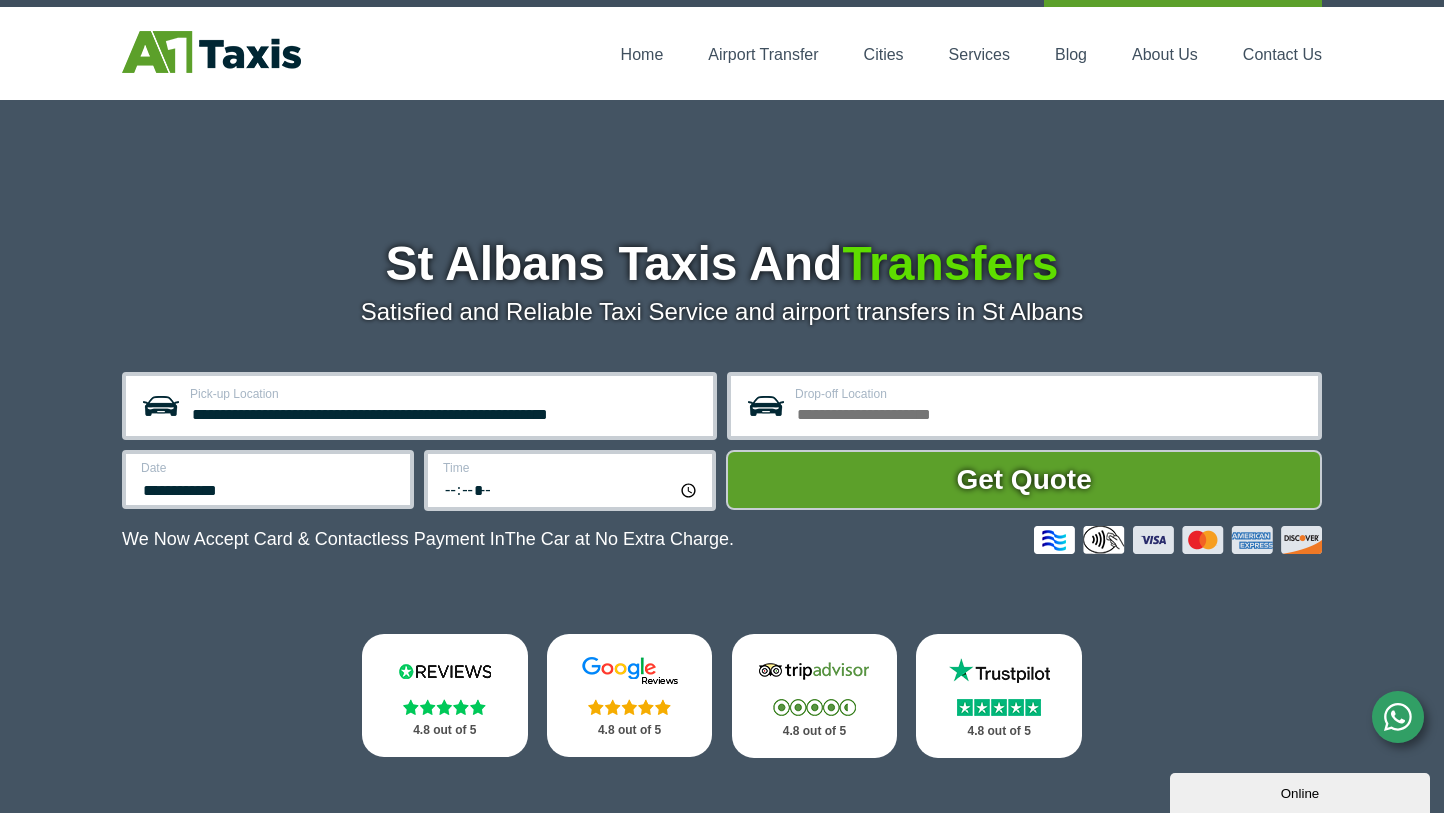 click on "*****" at bounding box center (571, 489) 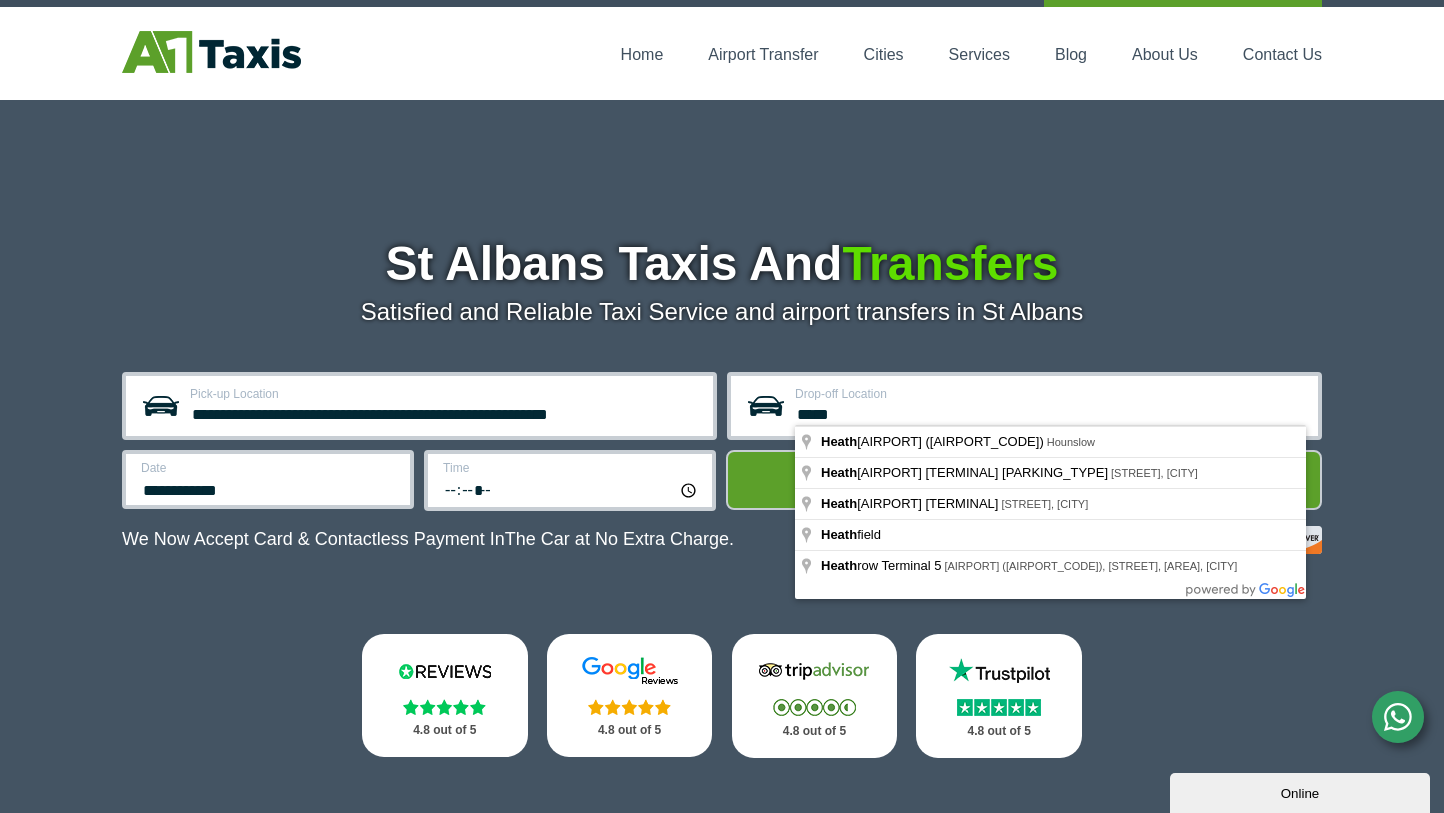 scroll, scrollTop: 46, scrollLeft: 0, axis: vertical 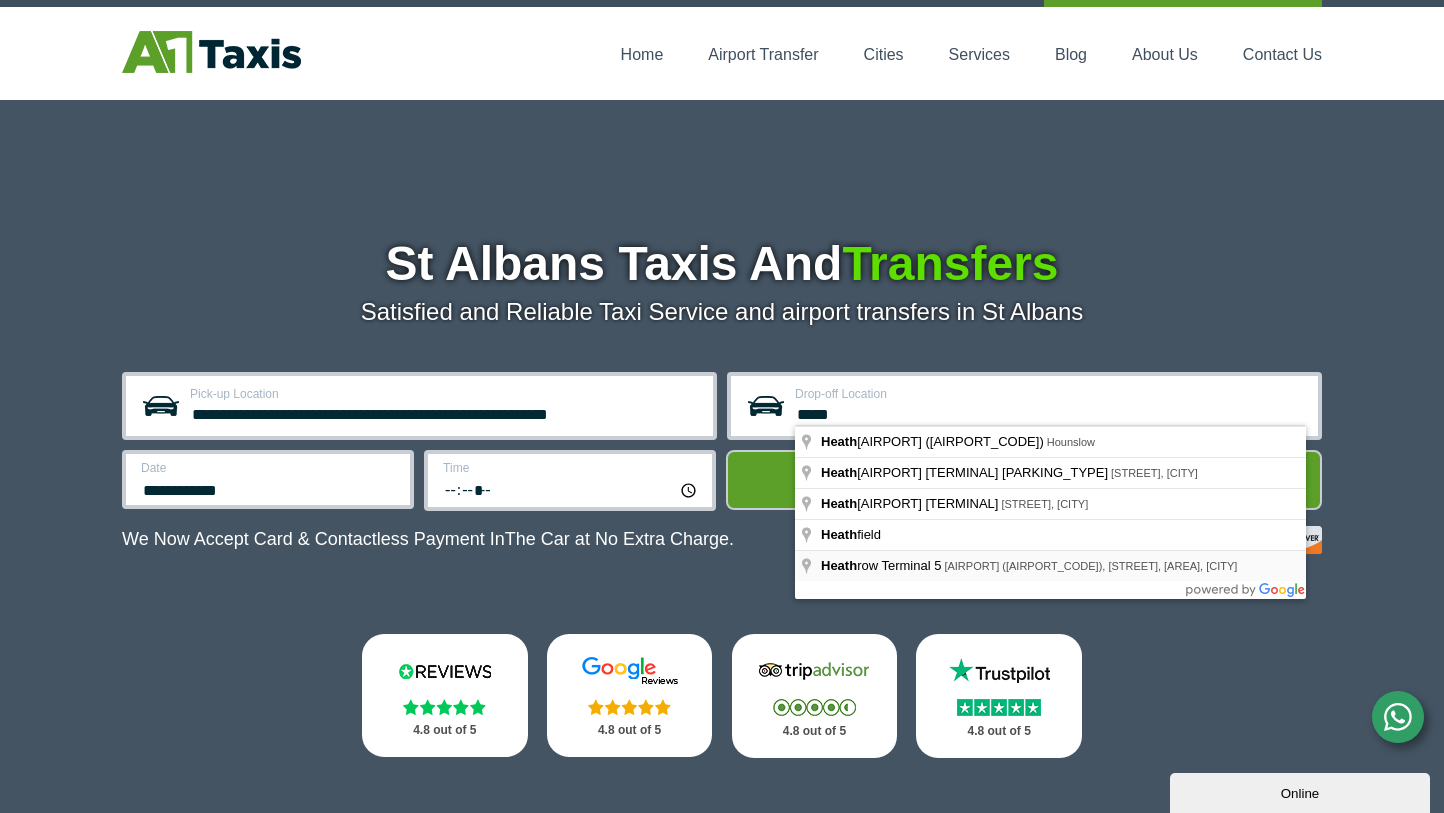 type on "*****" 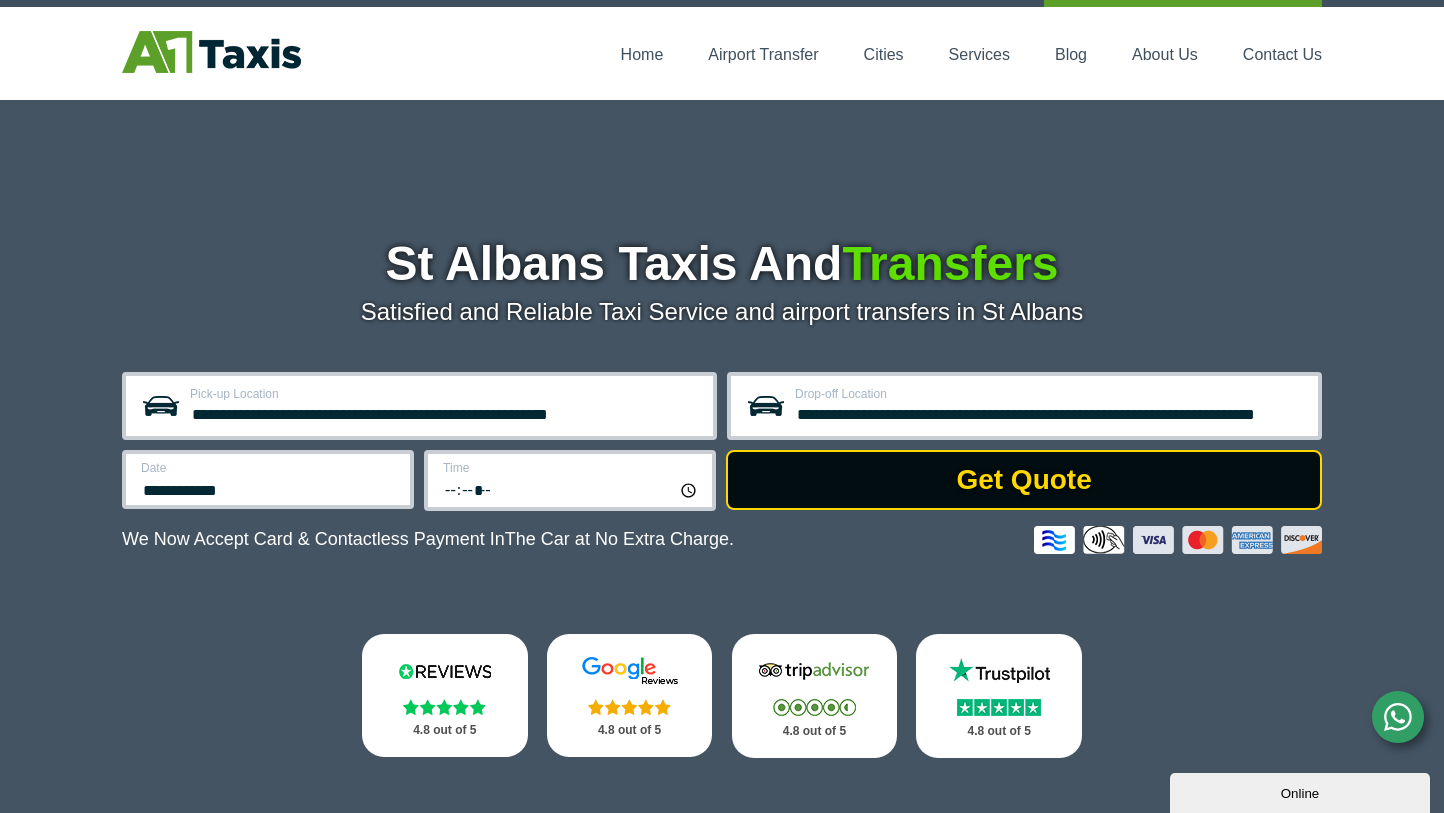 scroll, scrollTop: 46, scrollLeft: 0, axis: vertical 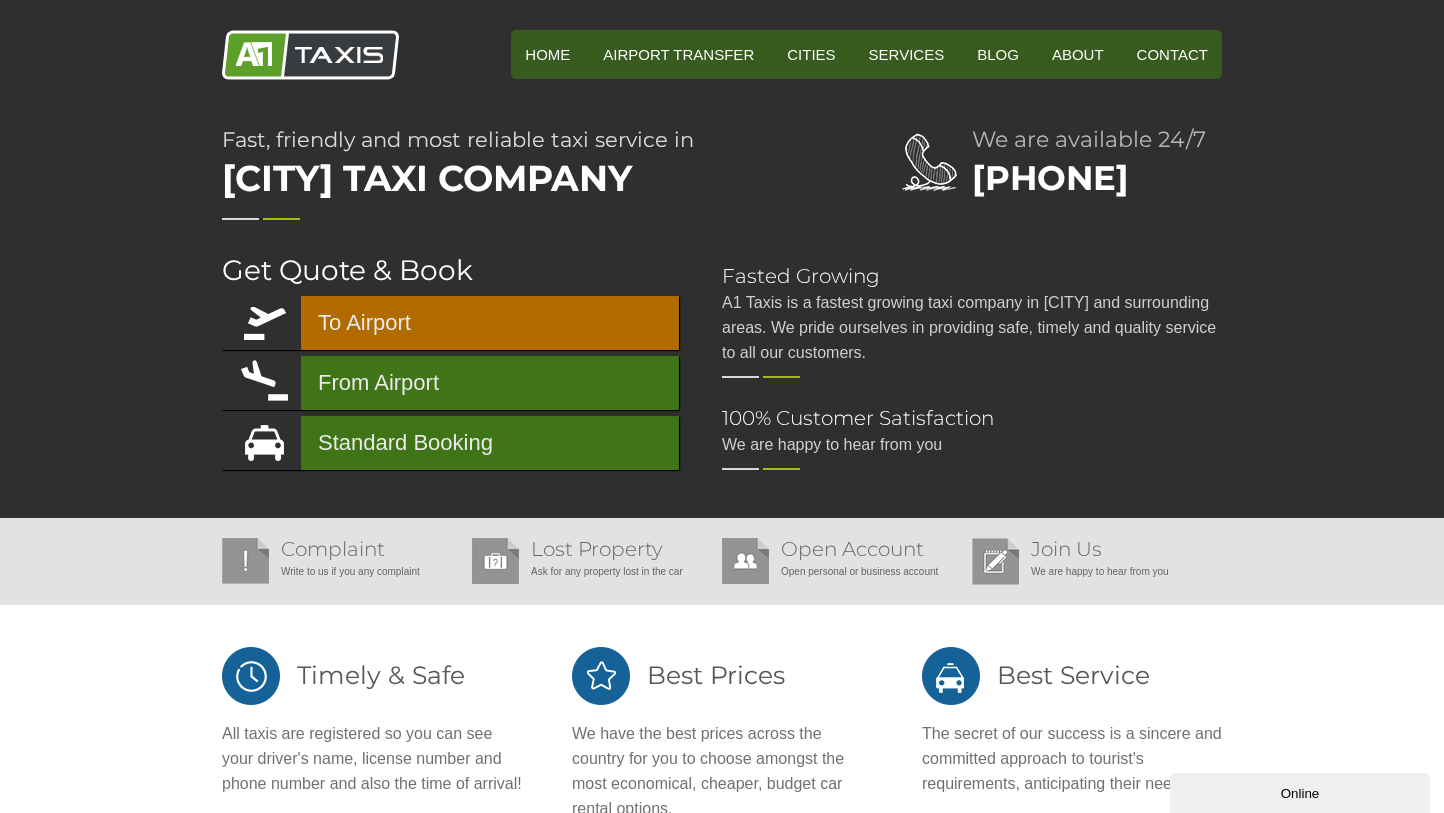 click on "To Airport" at bounding box center [450, 323] 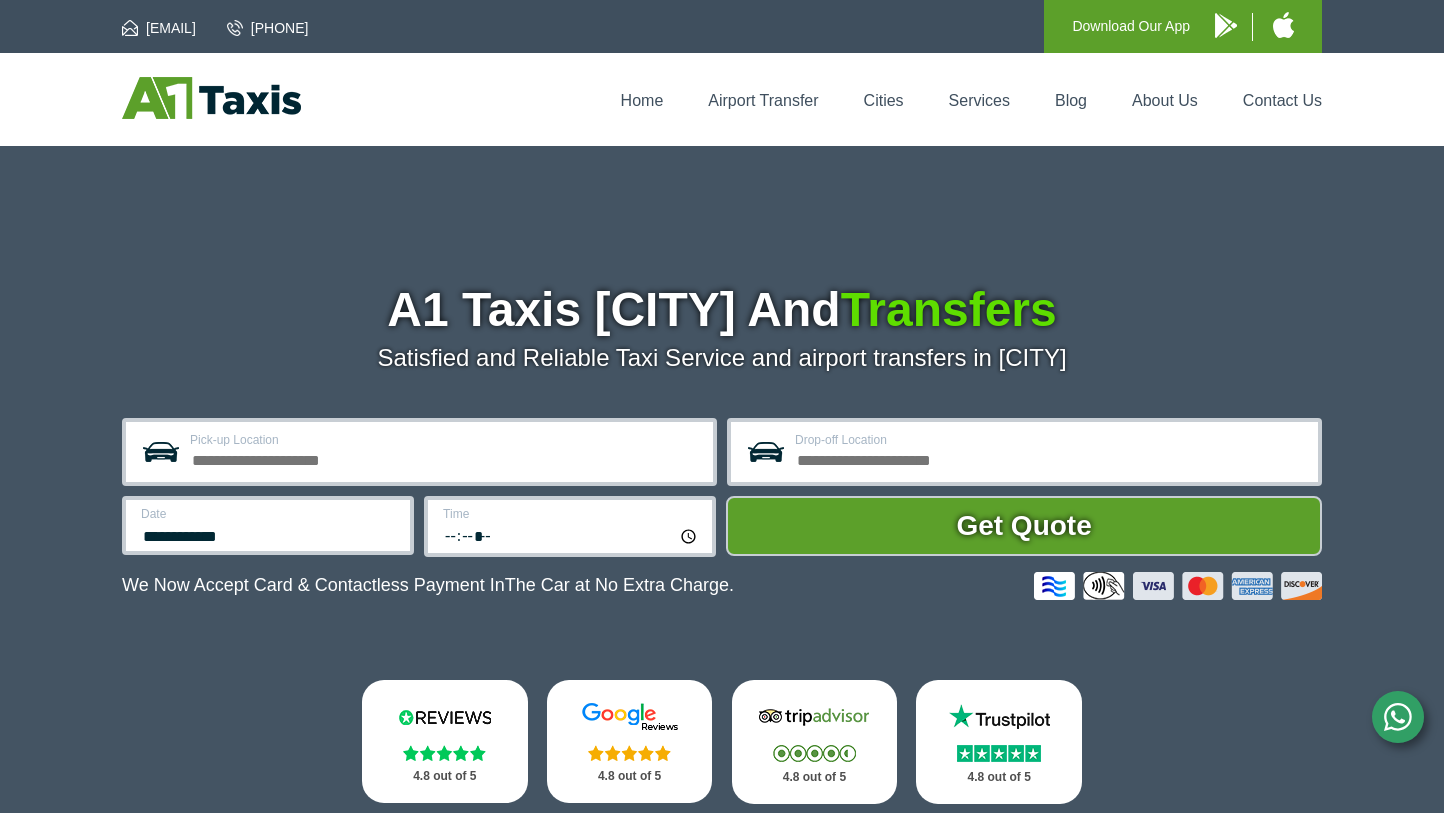 scroll, scrollTop: 0, scrollLeft: 0, axis: both 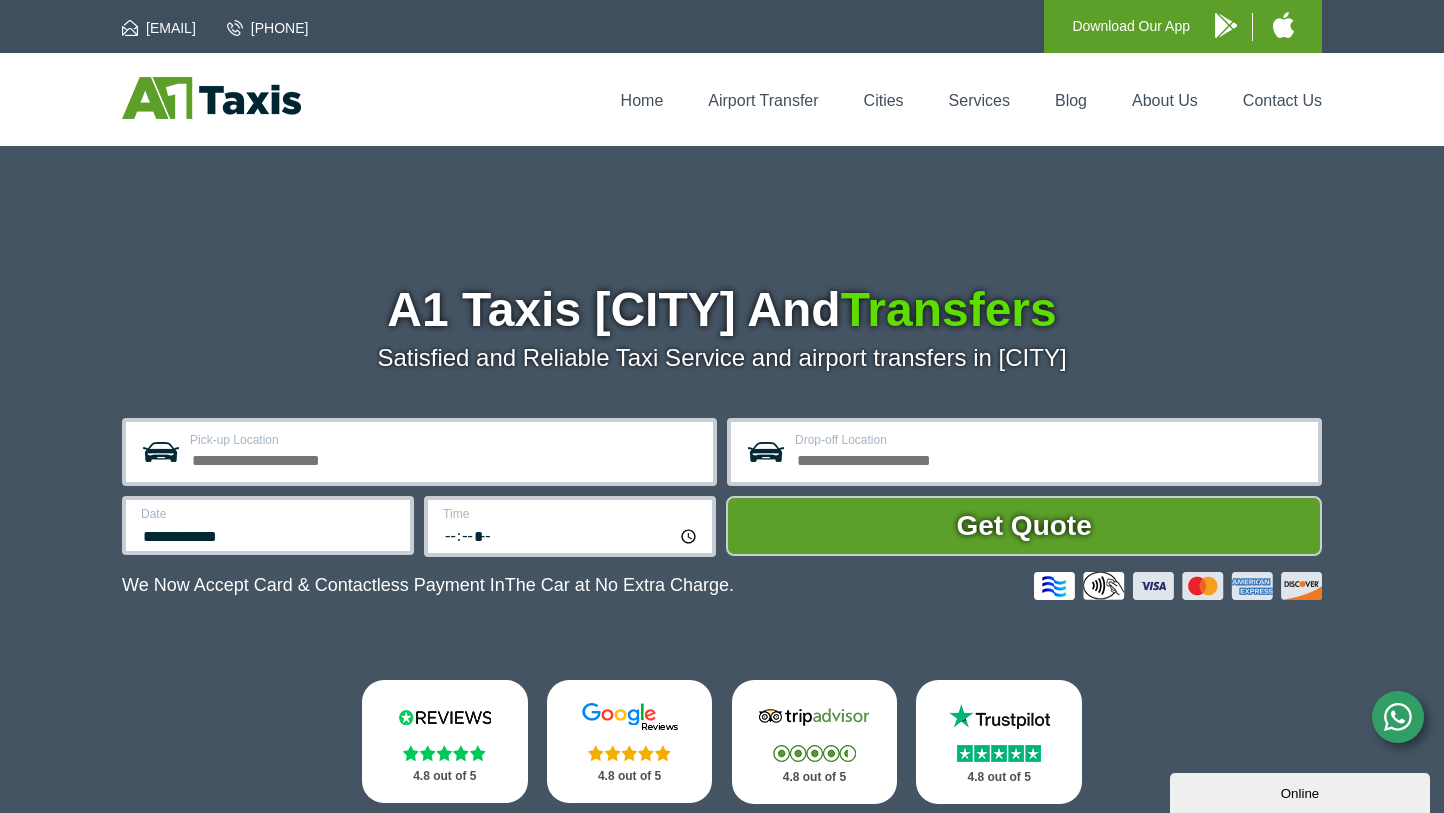 click on "Pick-up Location" at bounding box center (445, 458) 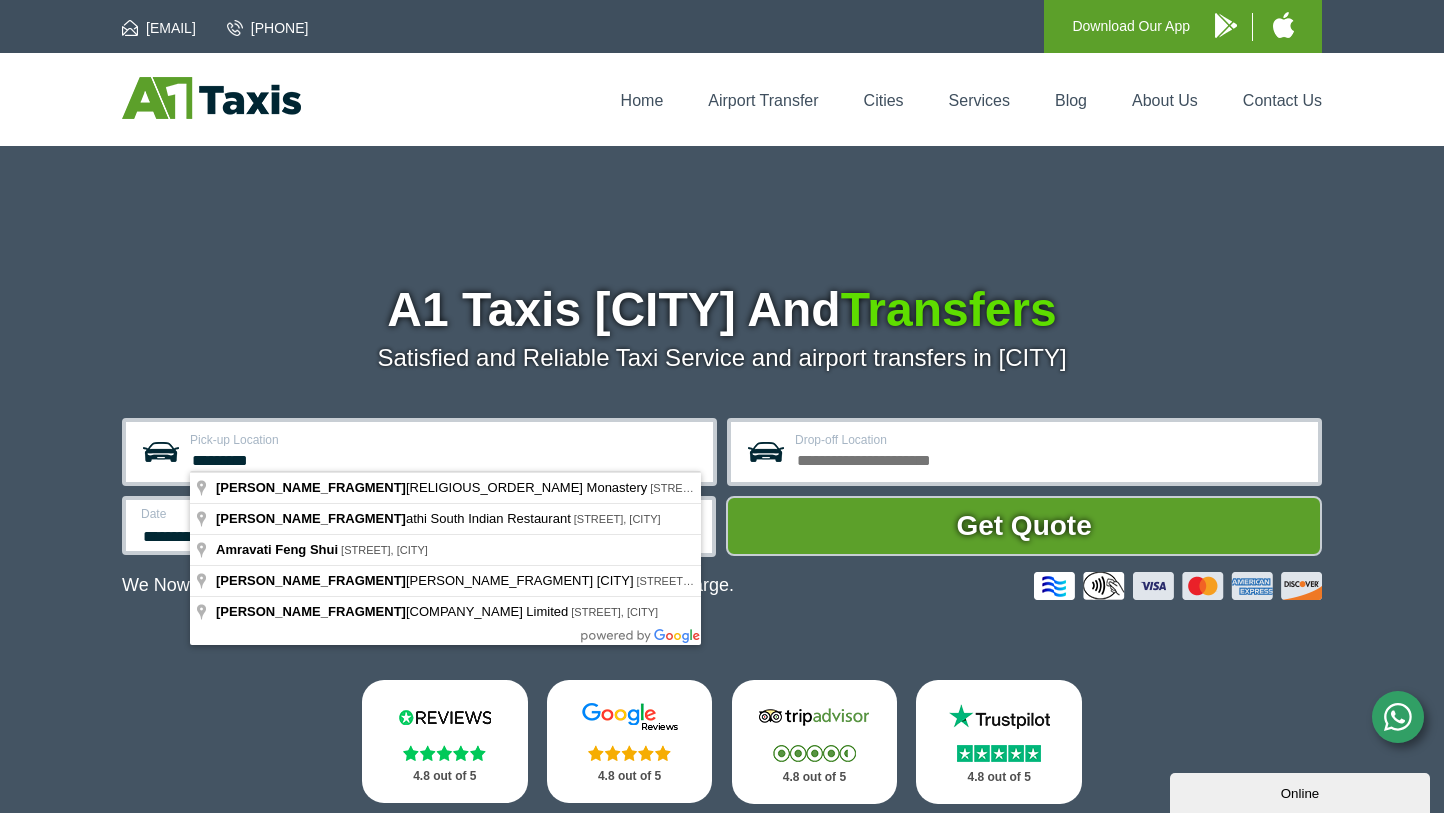 type on "*********" 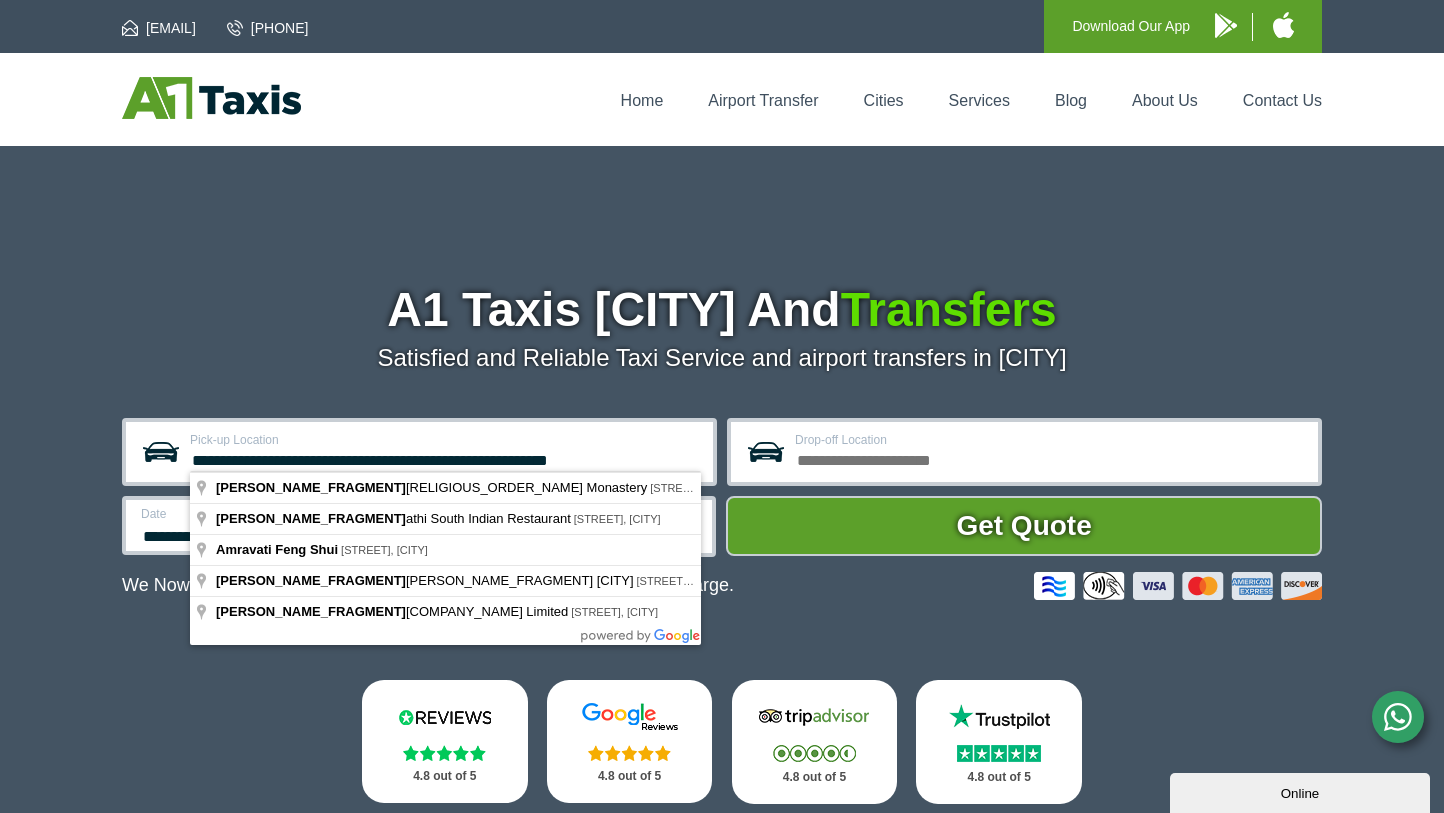 drag, startPoint x: 362, startPoint y: 449, endPoint x: 454, endPoint y: 483, distance: 98.0816 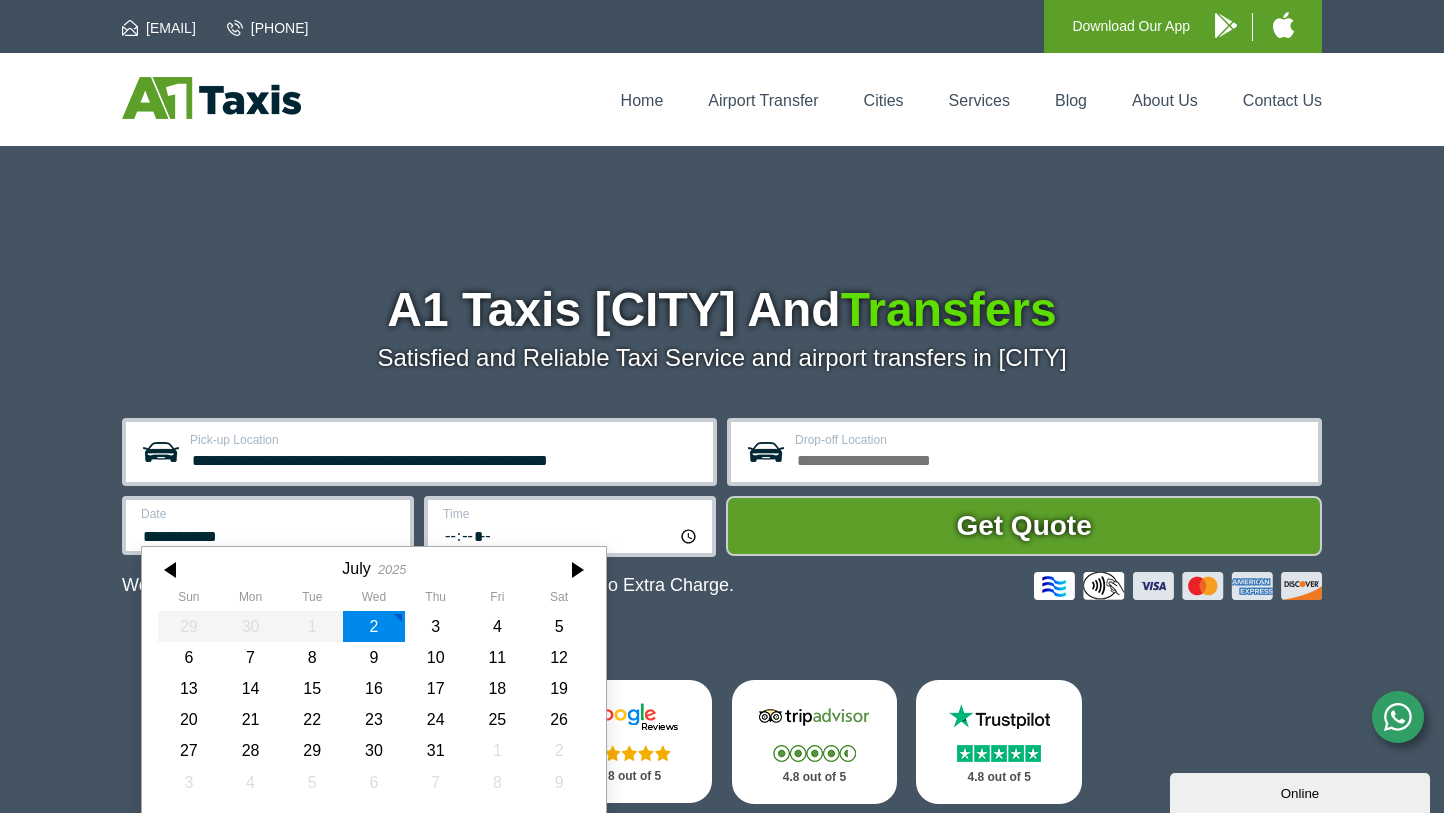 scroll, scrollTop: 20, scrollLeft: 0, axis: vertical 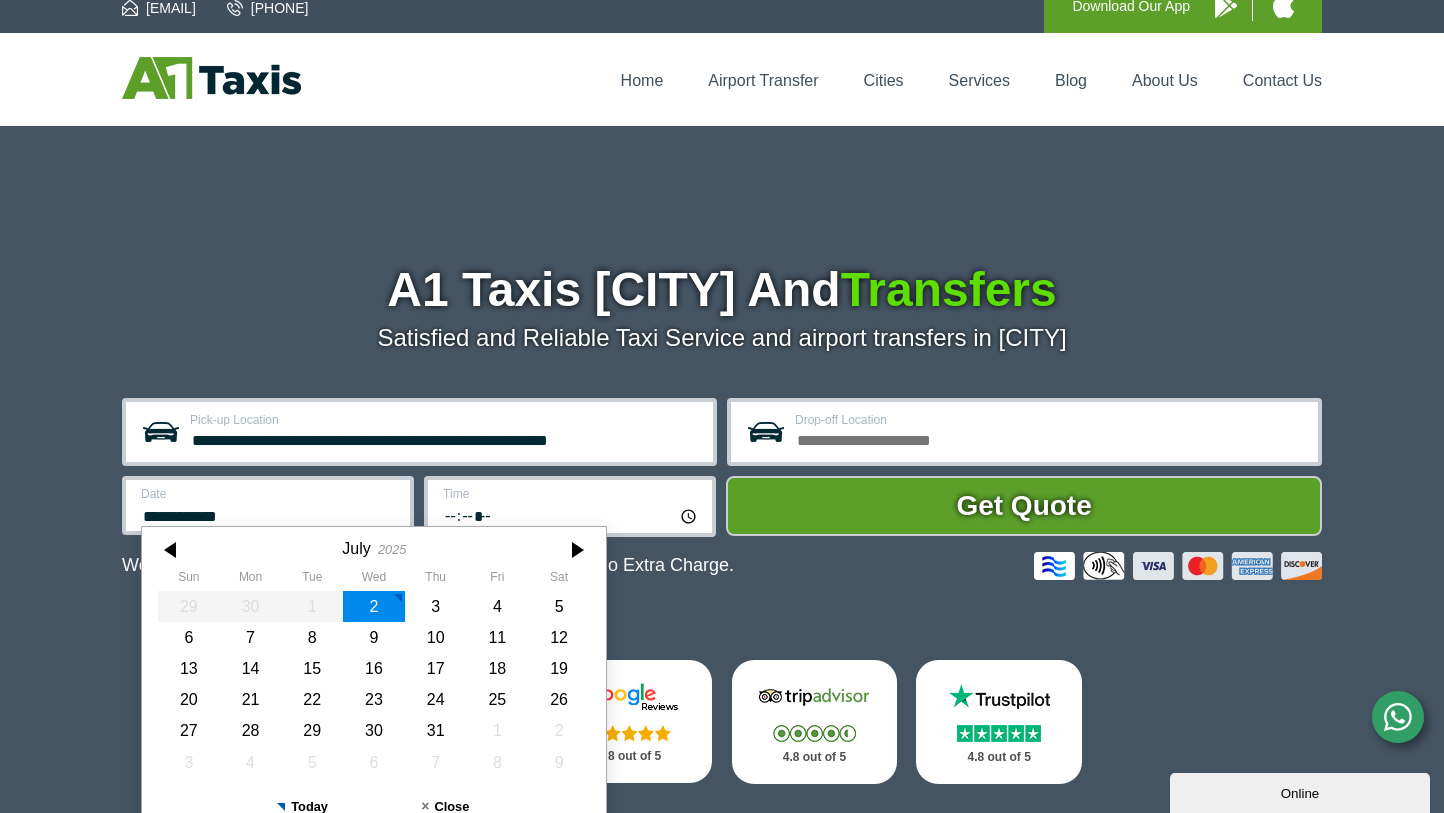 click on "**********" at bounding box center (419, 432) 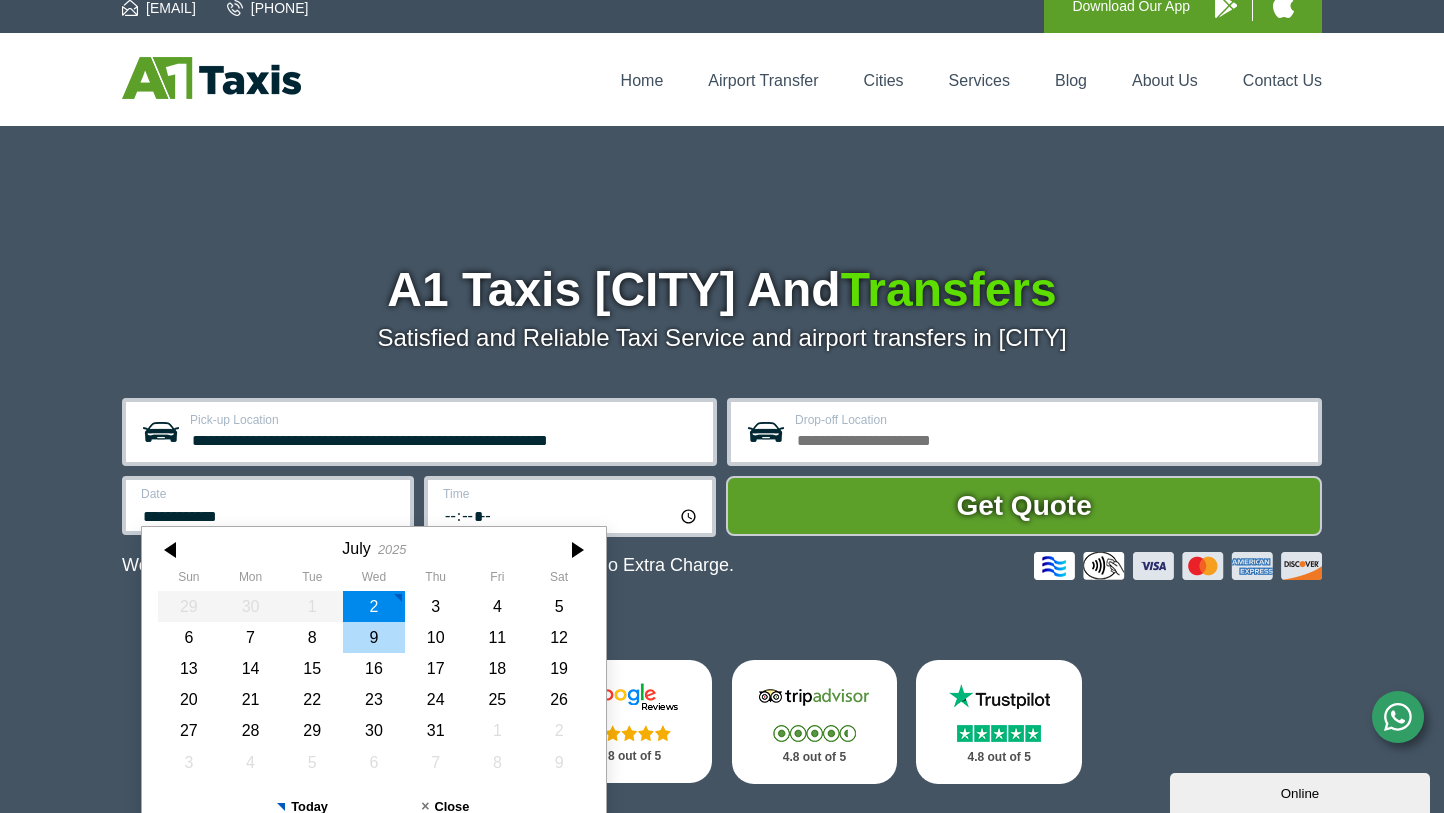 click on "[NUMBER]" at bounding box center [374, 637] 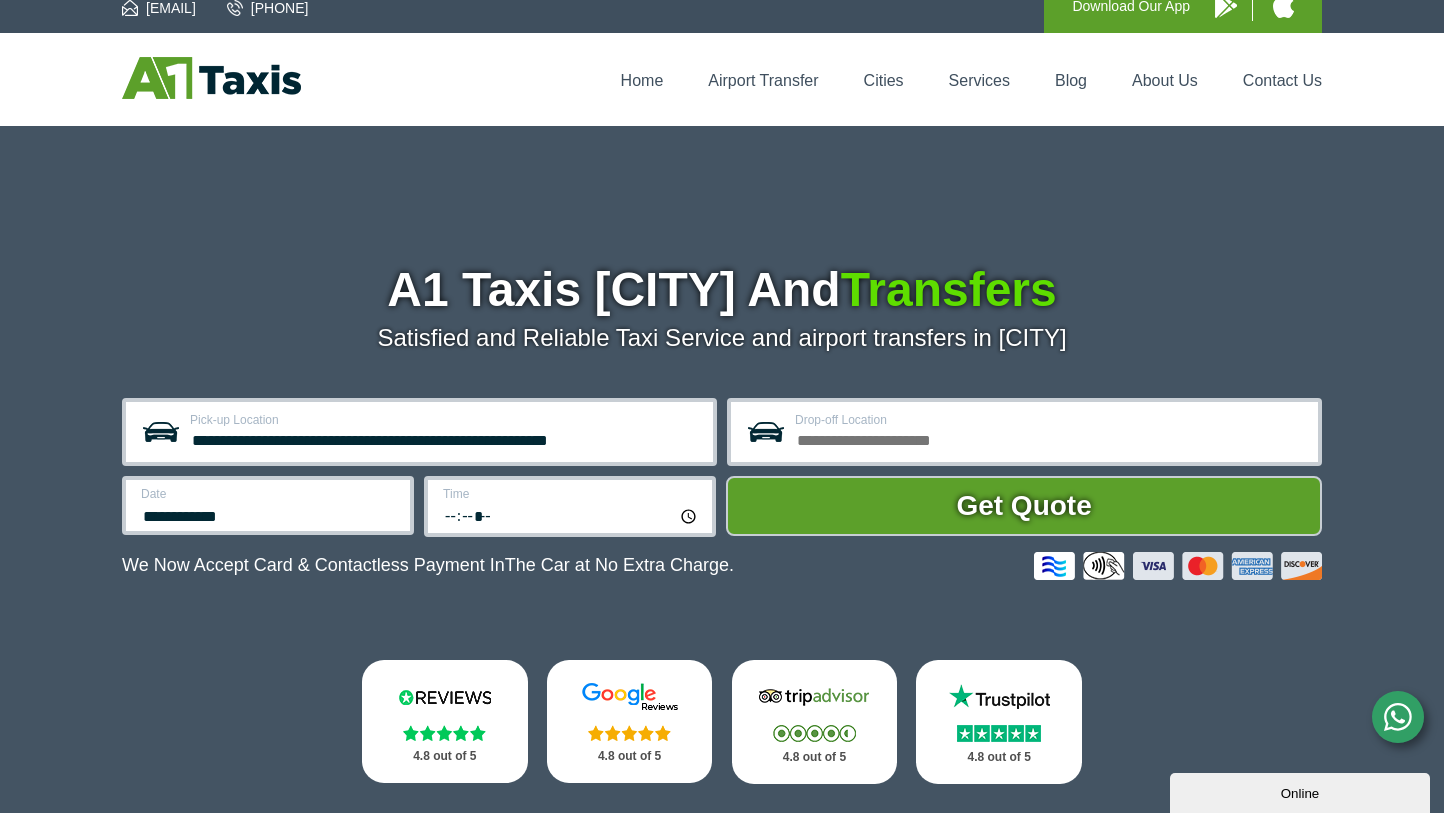 drag, startPoint x: 522, startPoint y: 519, endPoint x: 435, endPoint y: 515, distance: 87.0919 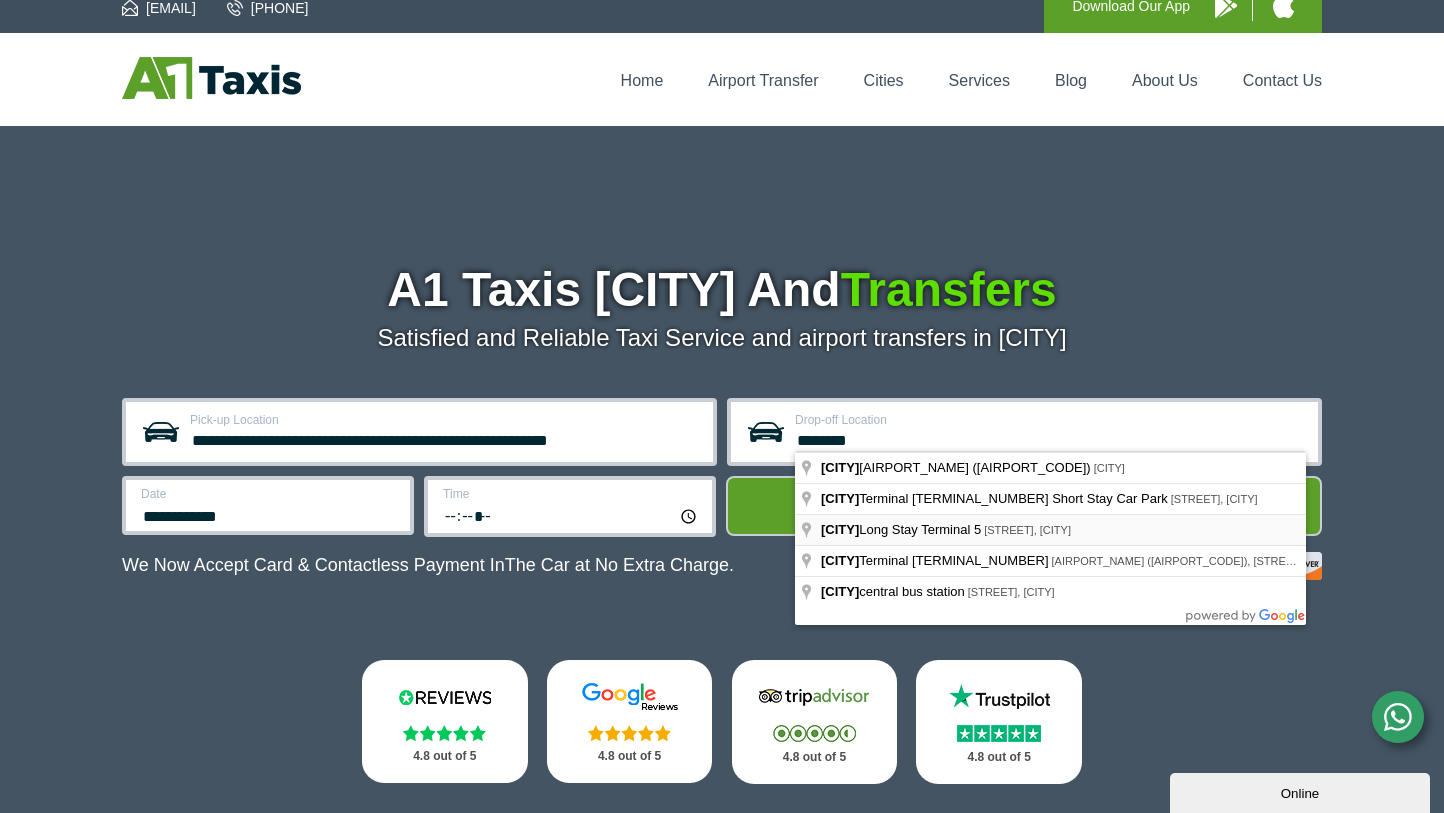 type on "********" 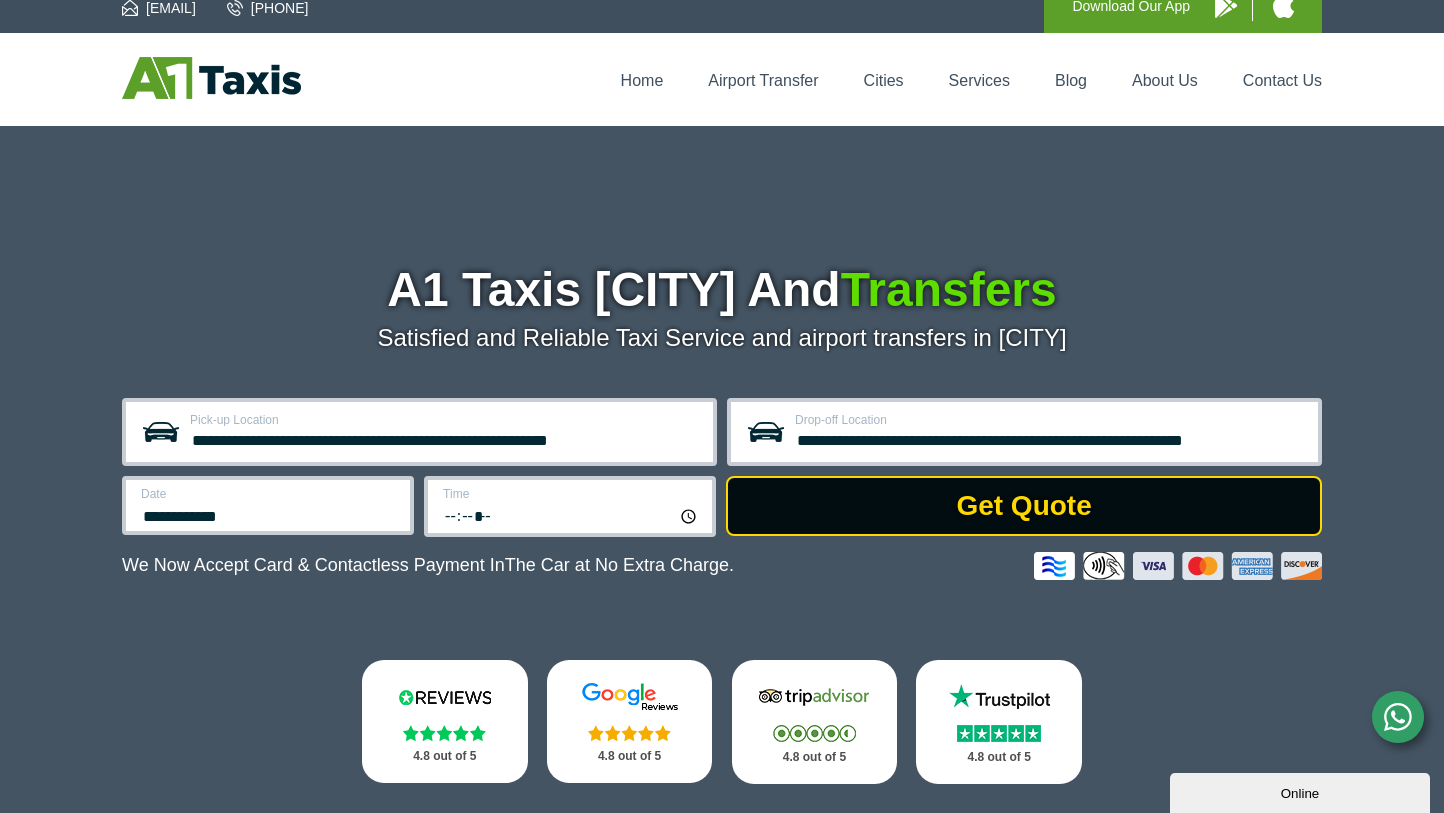 click on "Get Quote" at bounding box center (1024, 506) 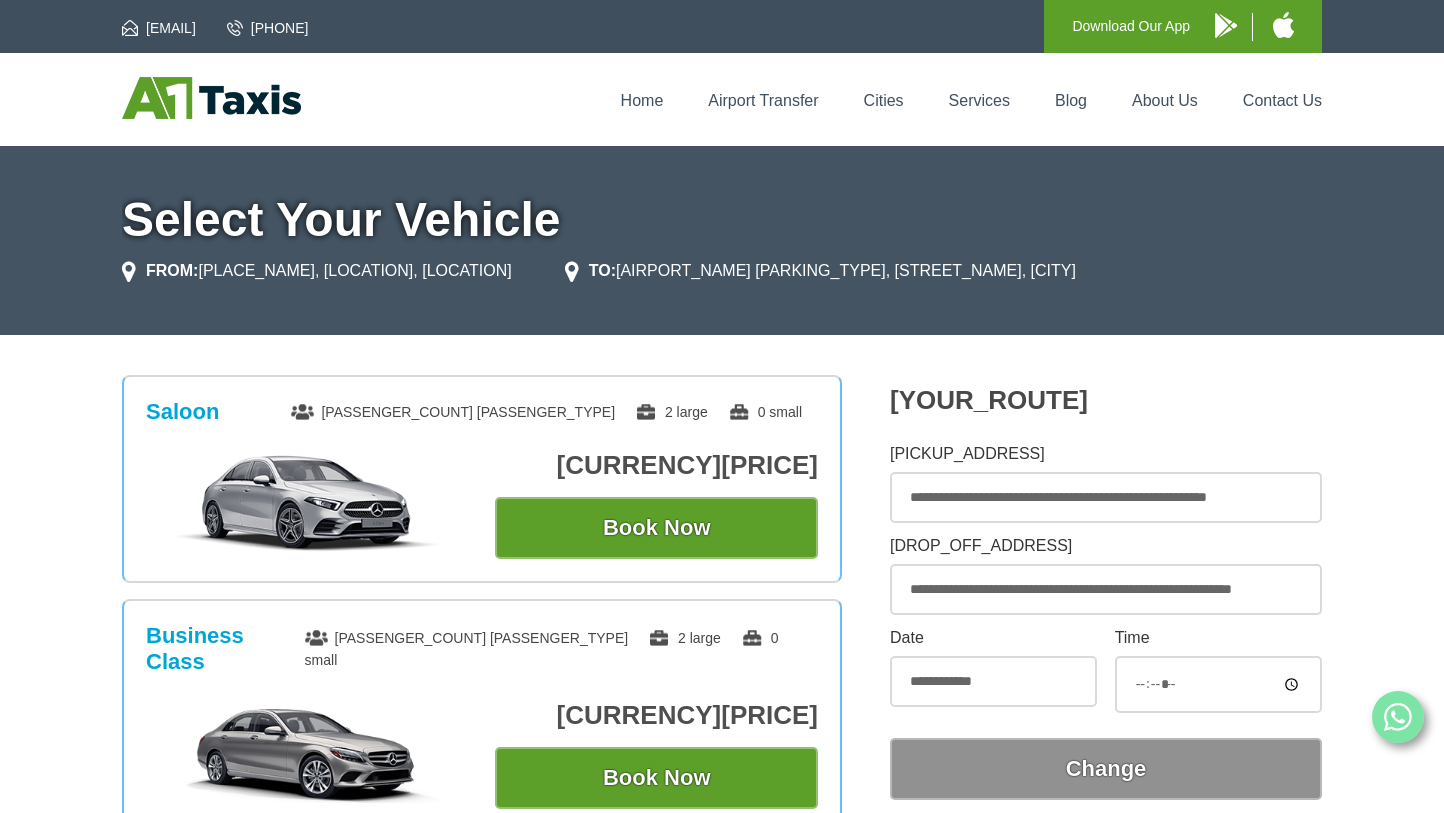 scroll, scrollTop: 0, scrollLeft: 0, axis: both 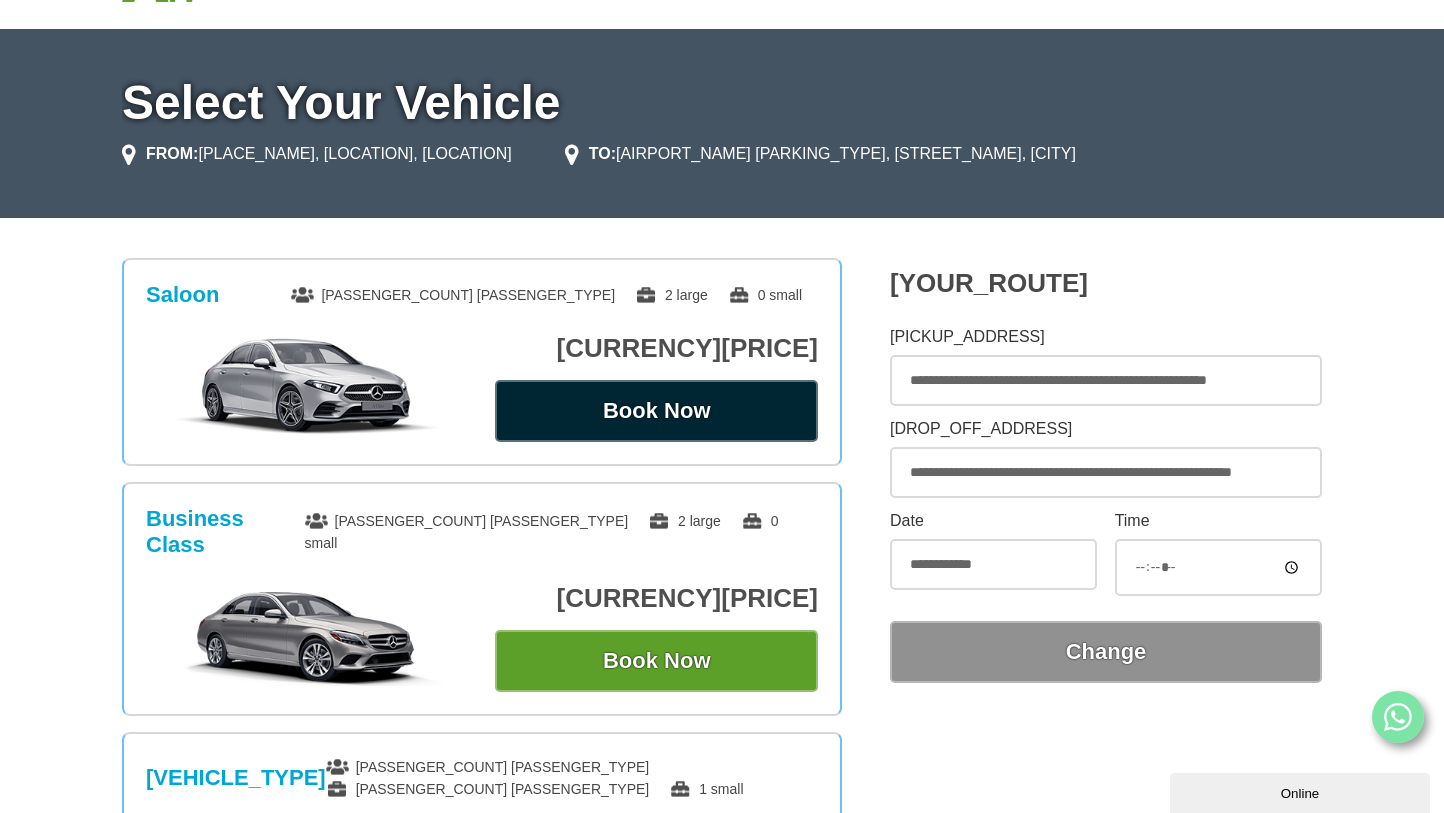 click on "Book Now" at bounding box center (656, 411) 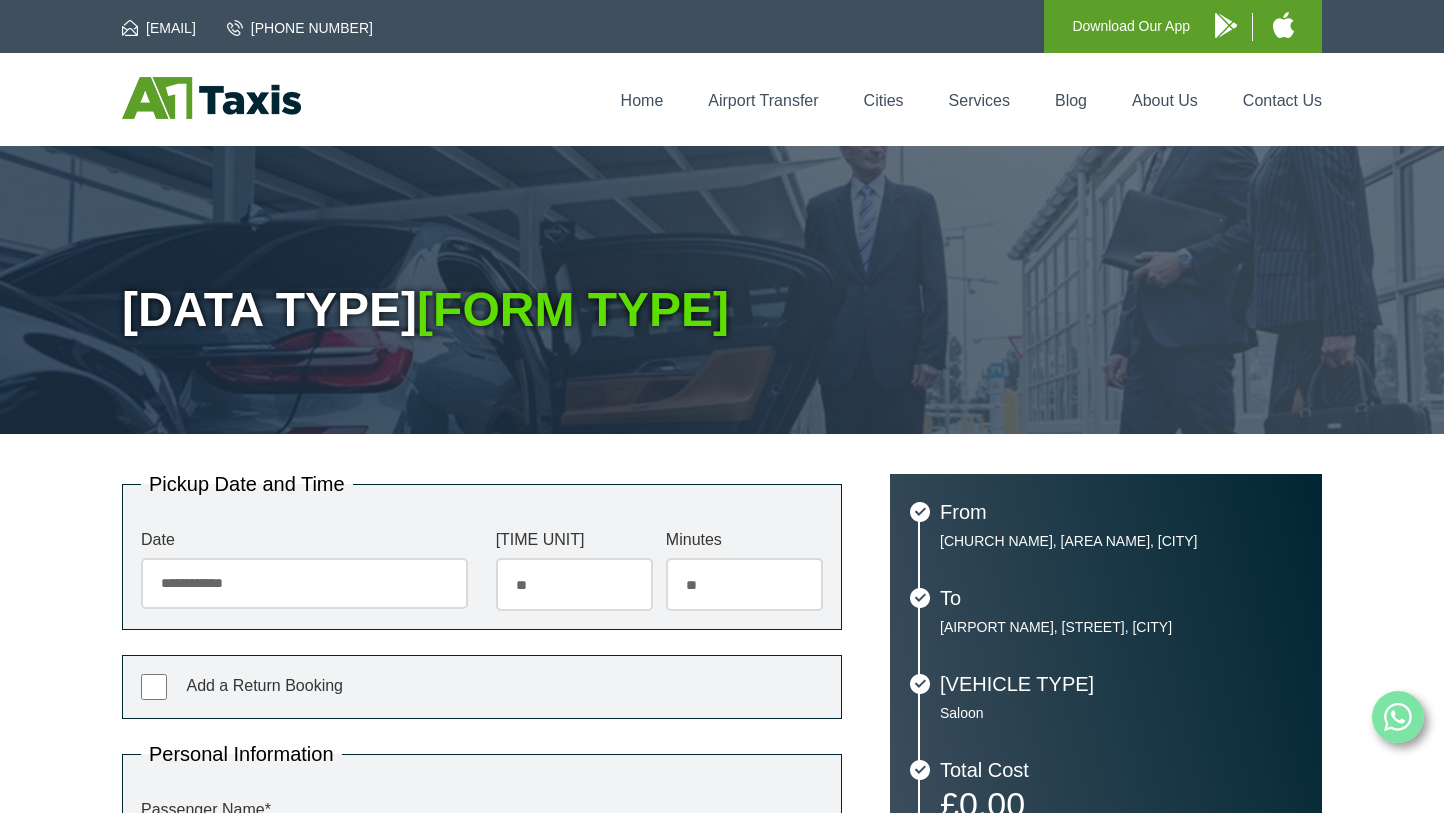 scroll, scrollTop: 0, scrollLeft: 0, axis: both 